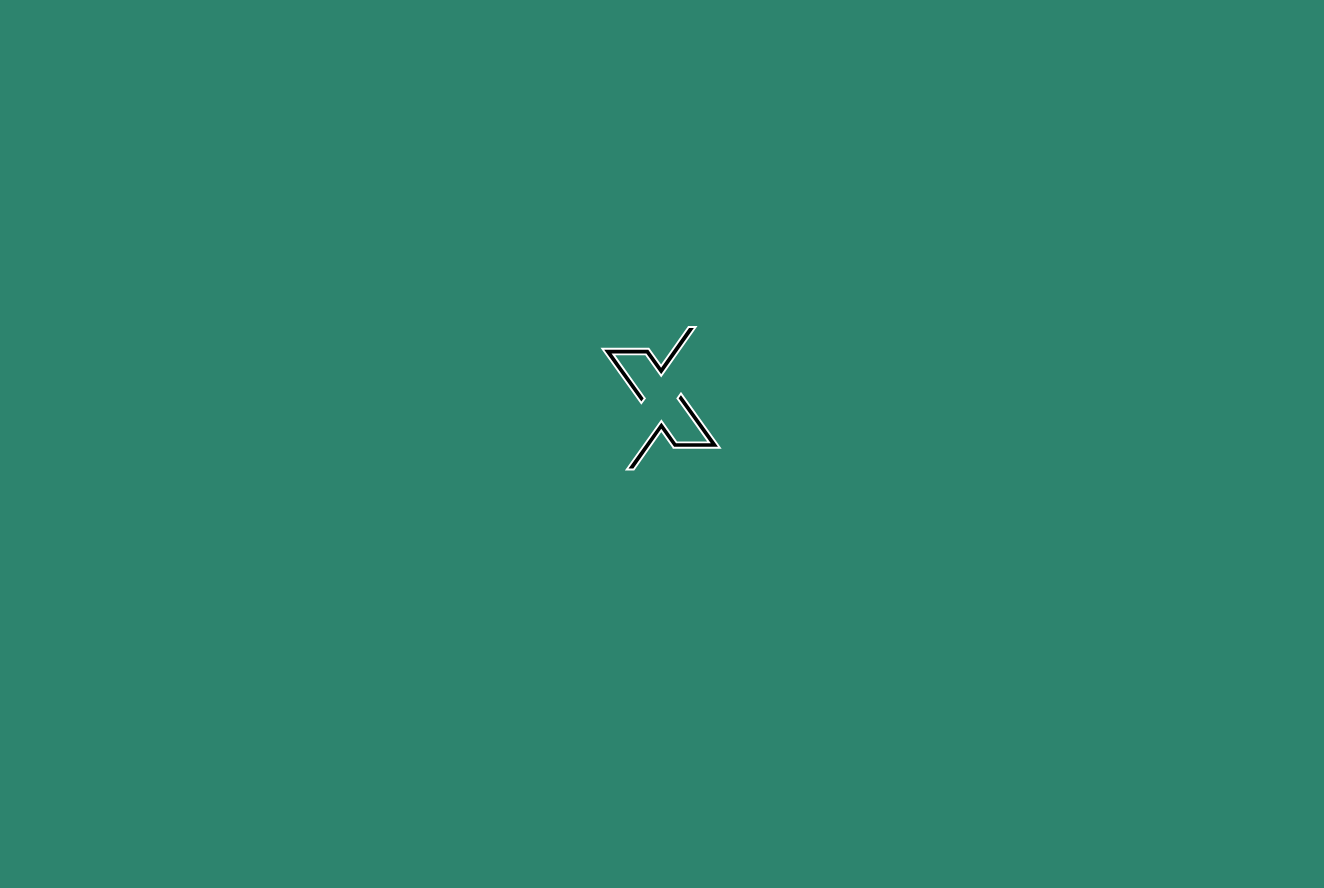 scroll, scrollTop: 0, scrollLeft: 0, axis: both 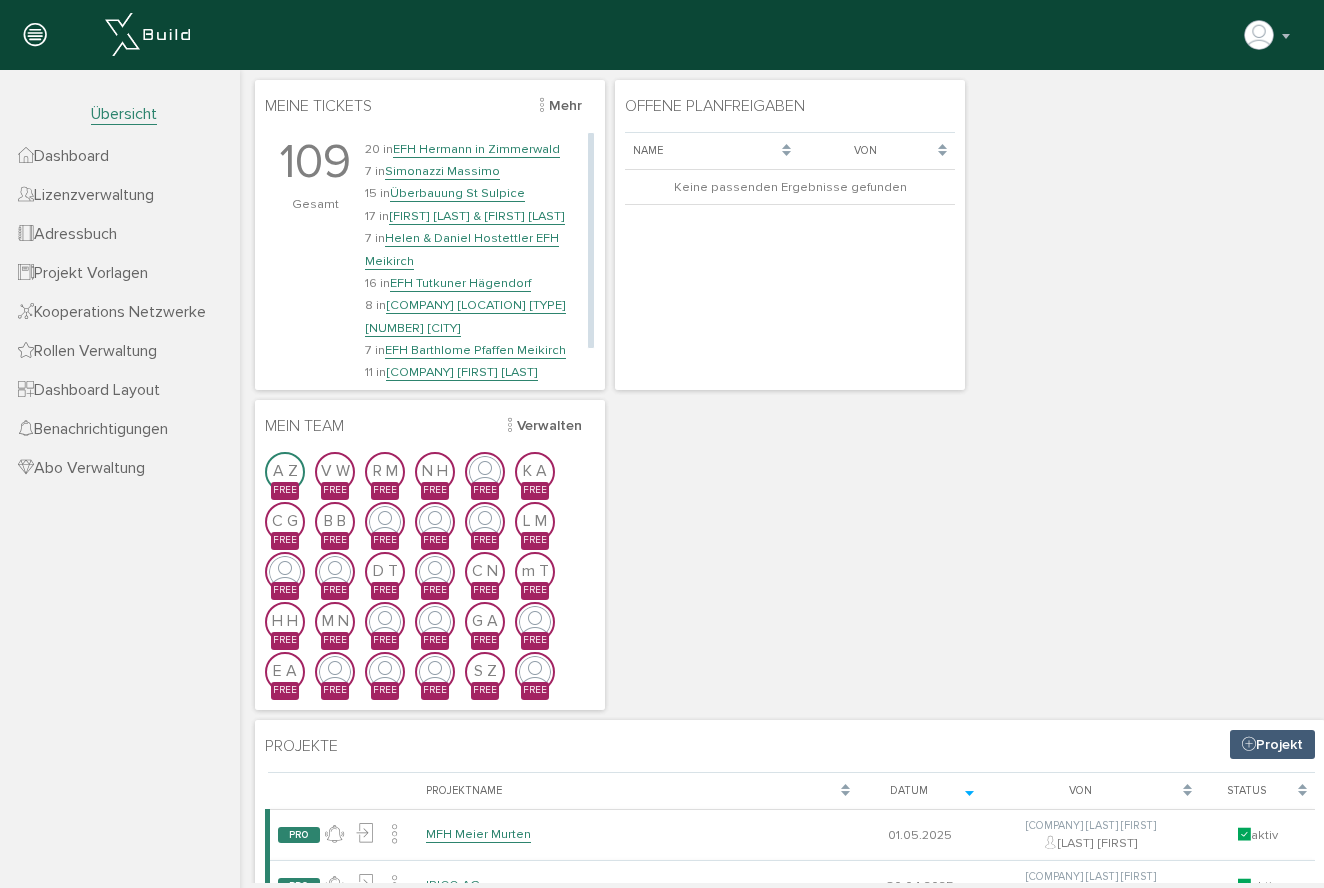 click on "EFH Tutkuner Hägendorf" at bounding box center [460, 283] 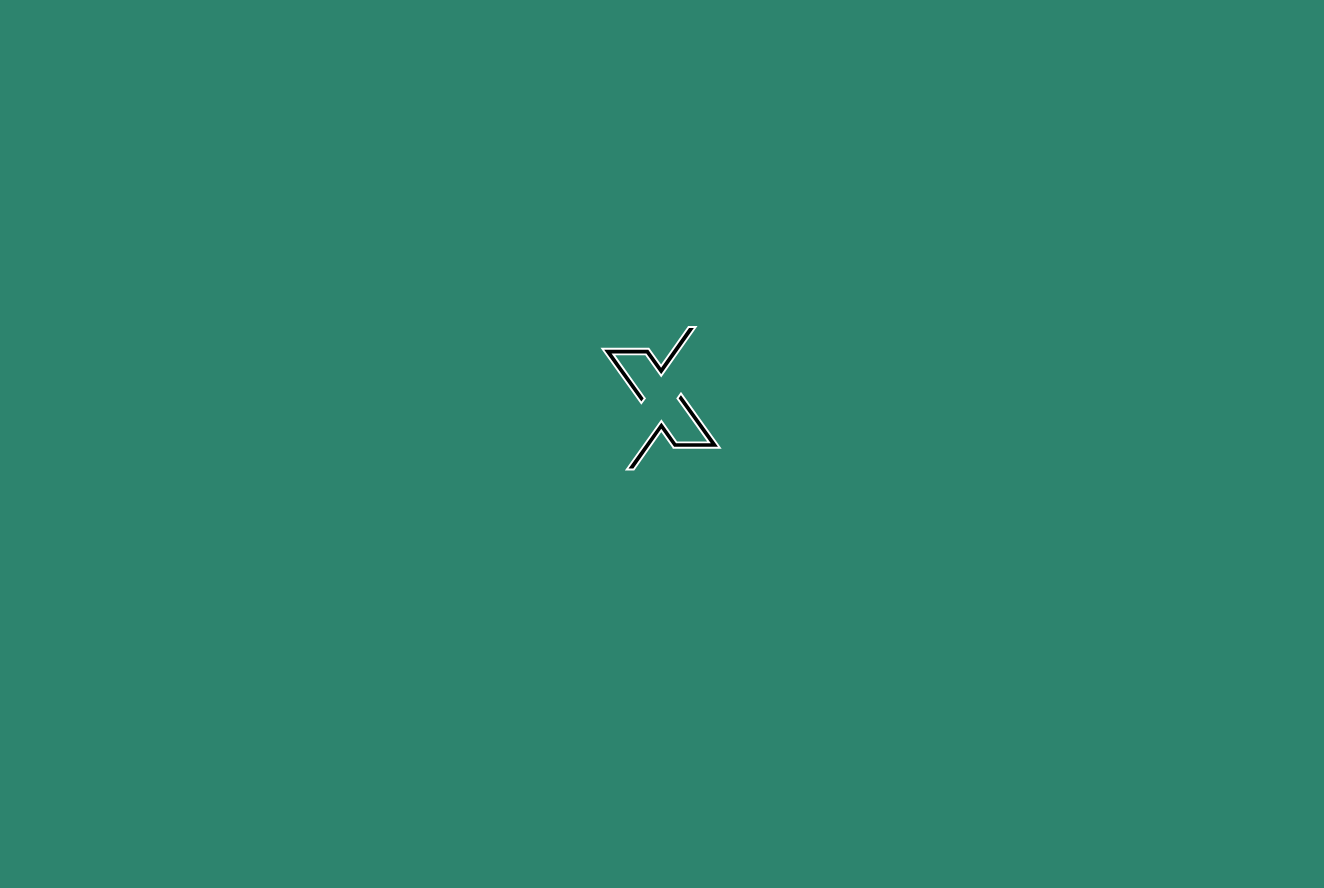 scroll, scrollTop: 0, scrollLeft: 0, axis: both 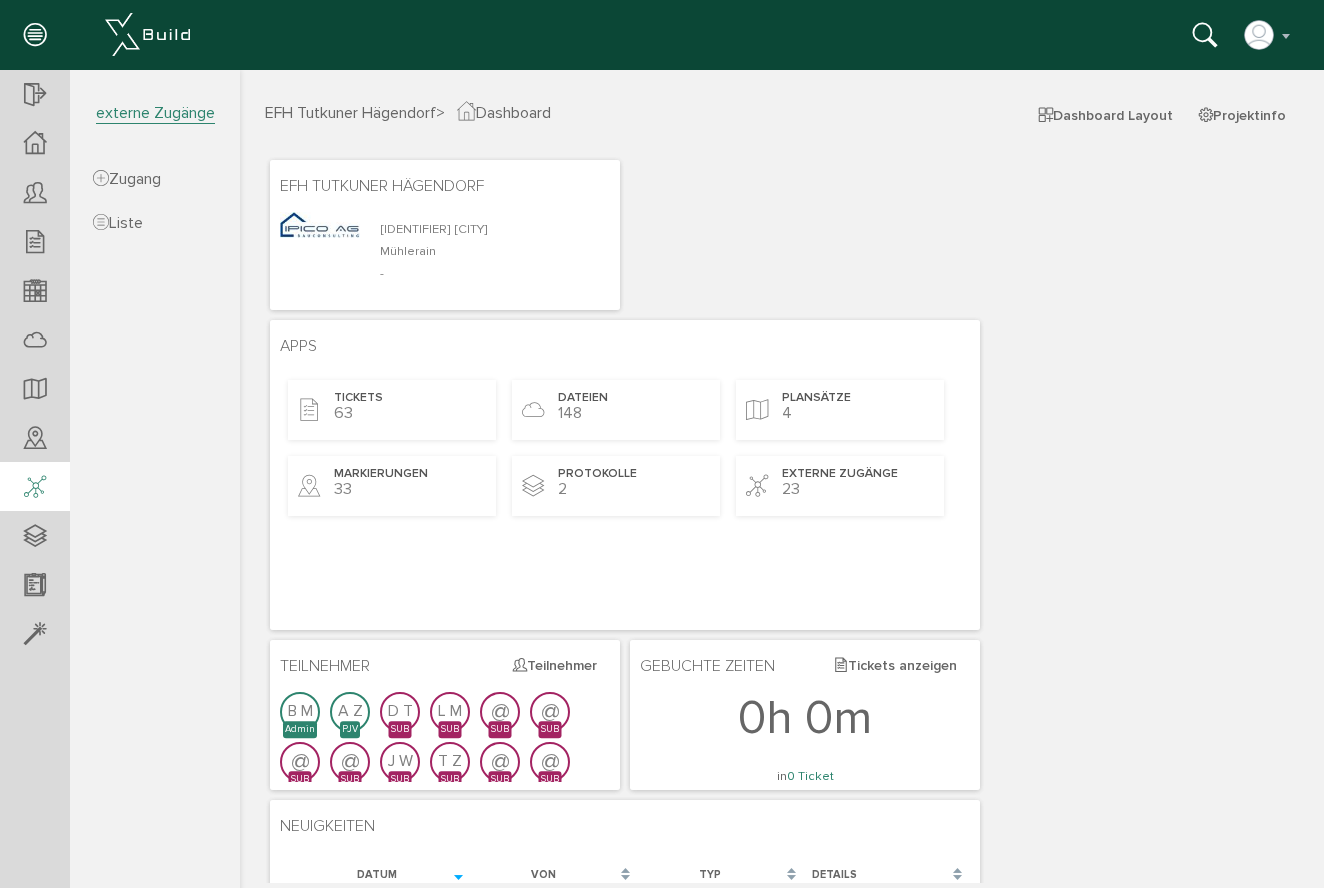 click at bounding box center (35, 488) 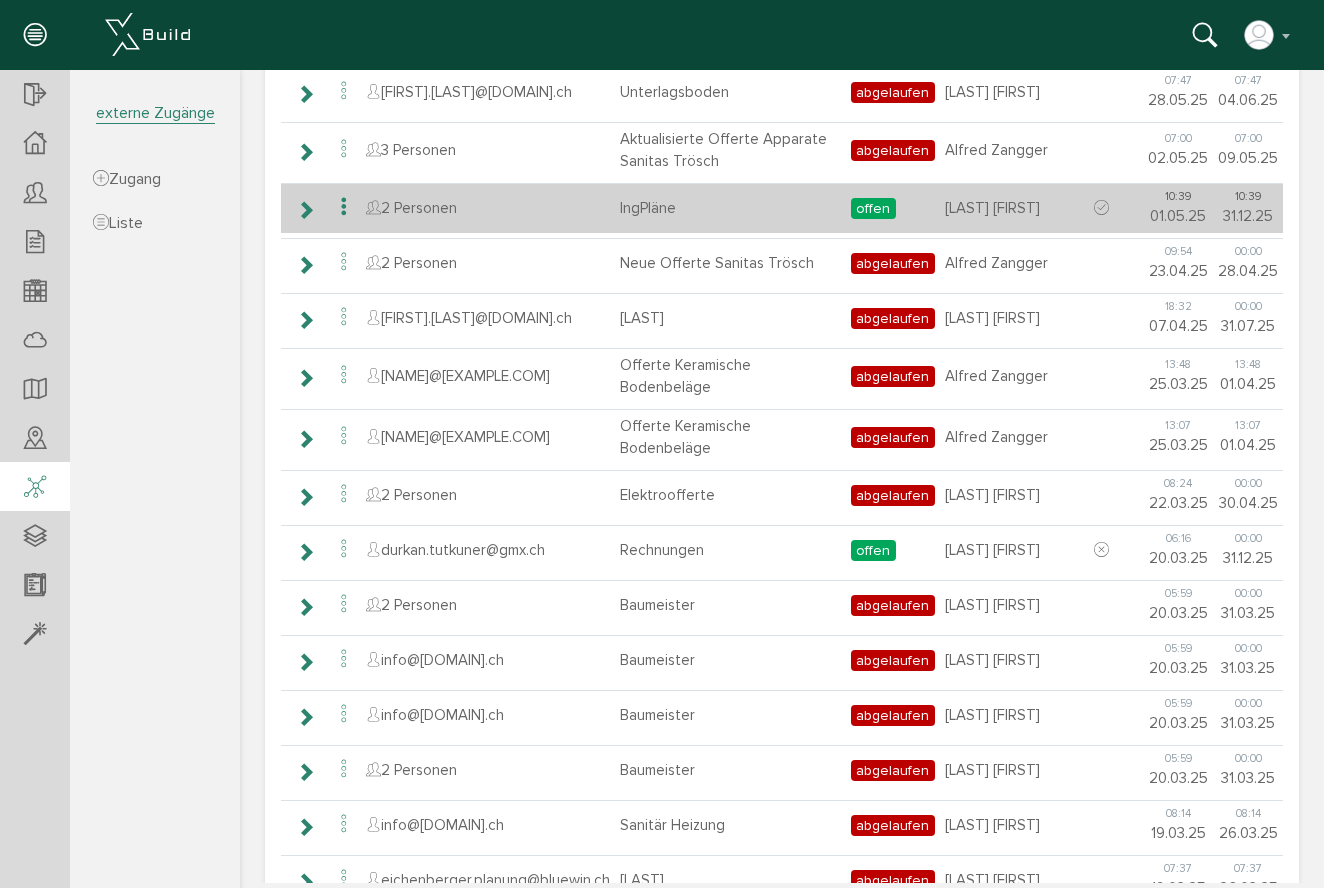 scroll, scrollTop: 726, scrollLeft: 0, axis: vertical 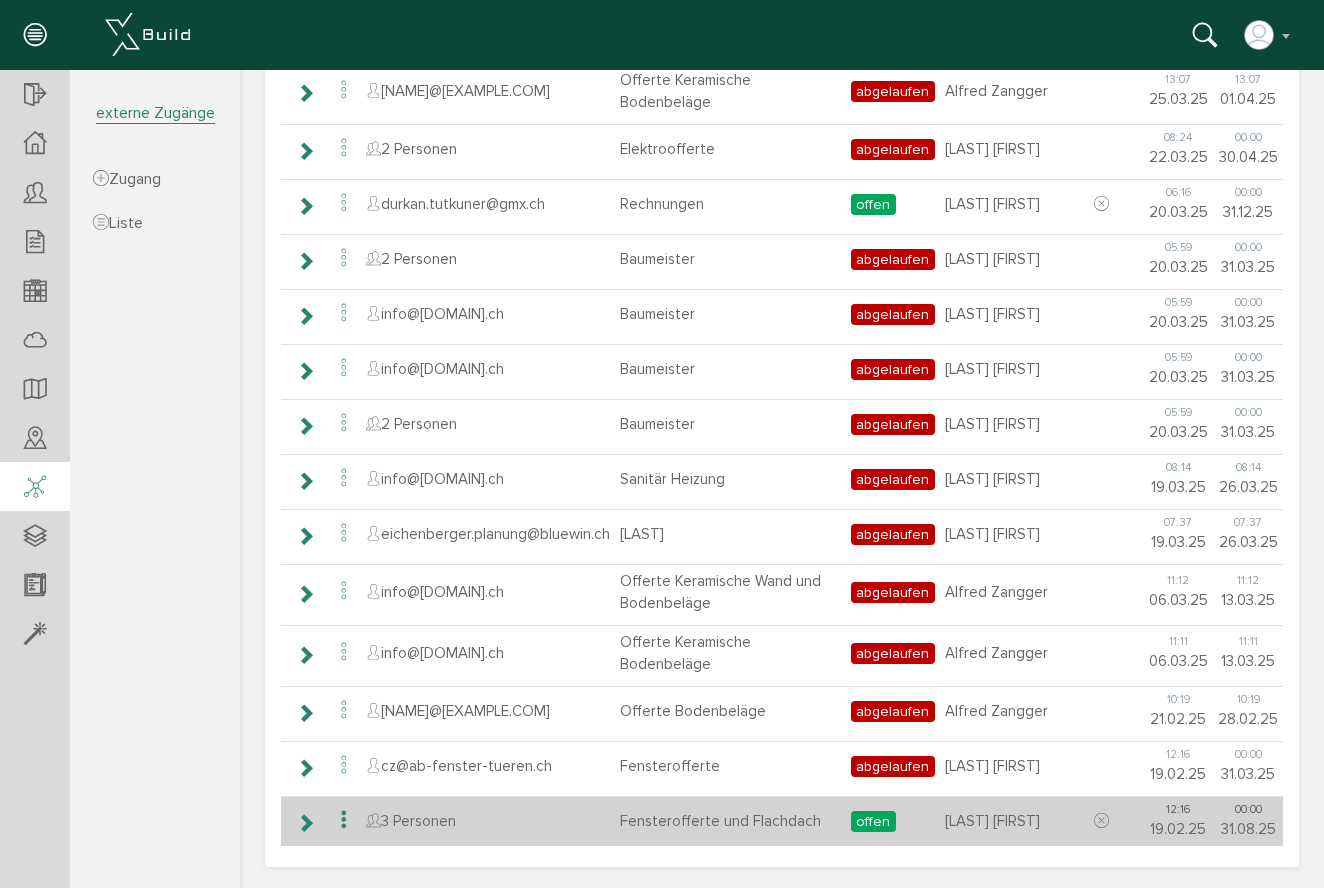 click at bounding box center [305, 823] 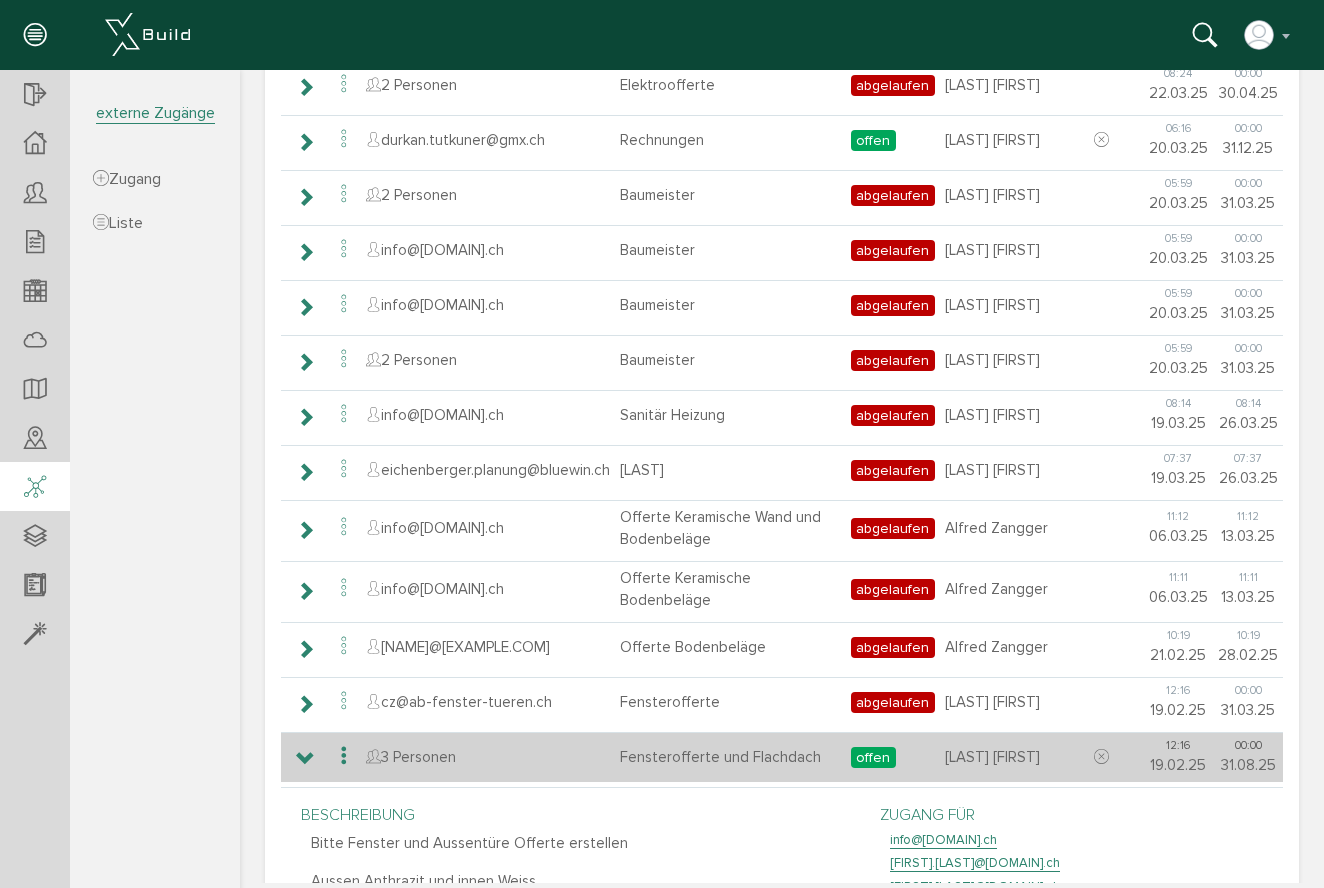 click at bounding box center (305, 759) 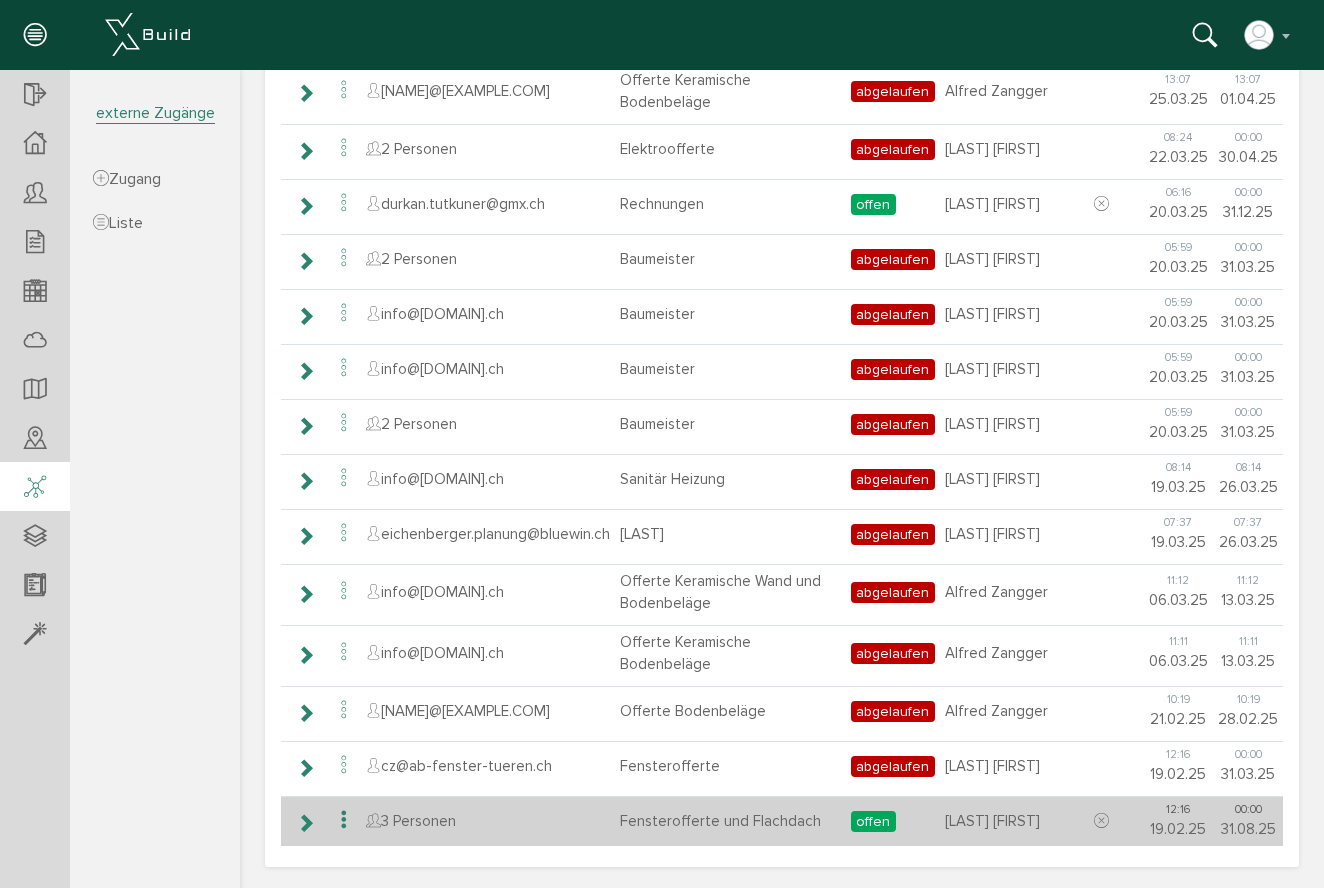 click at bounding box center (344, 820) 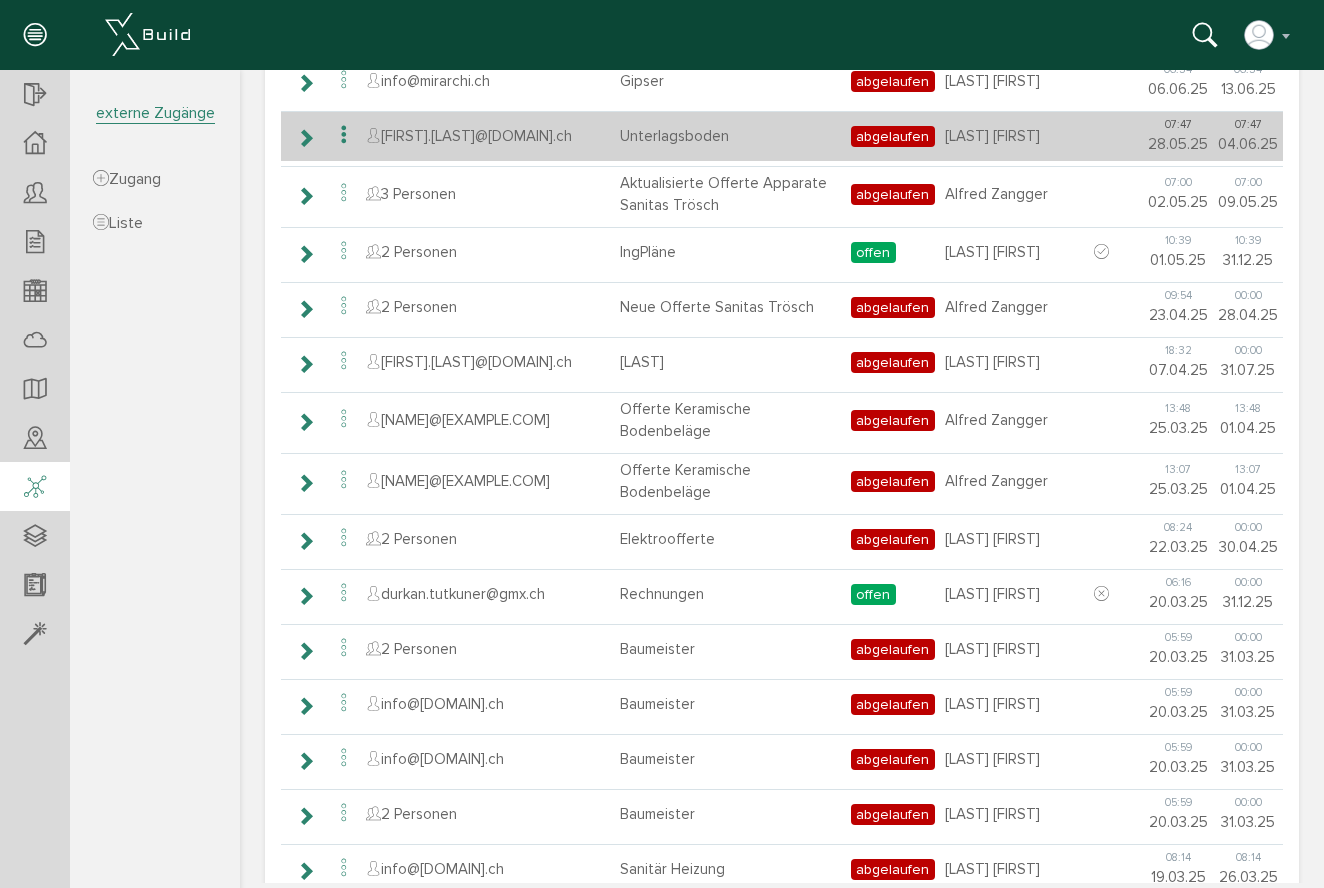 scroll, scrollTop: 0, scrollLeft: 0, axis: both 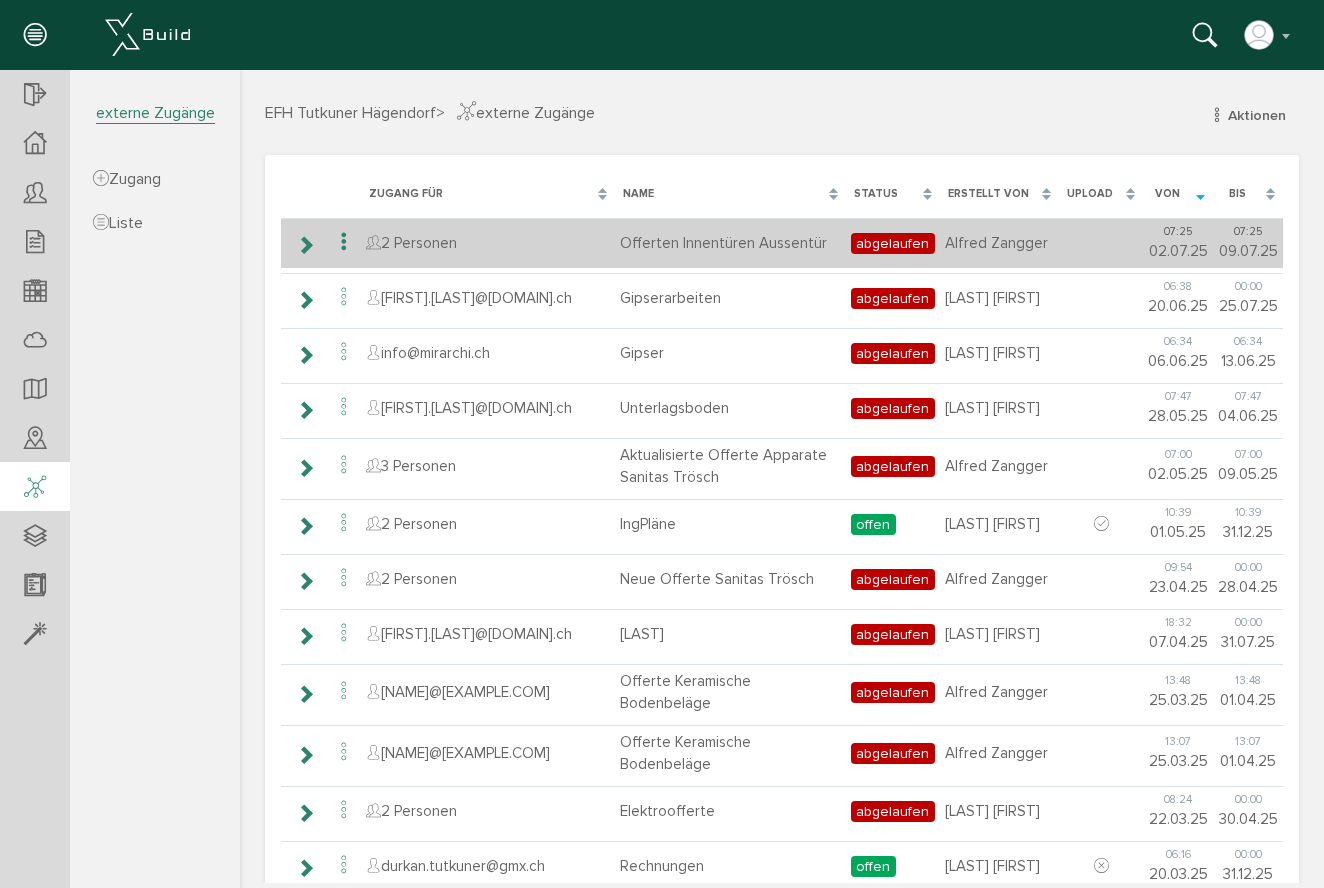 click at bounding box center [305, 245] 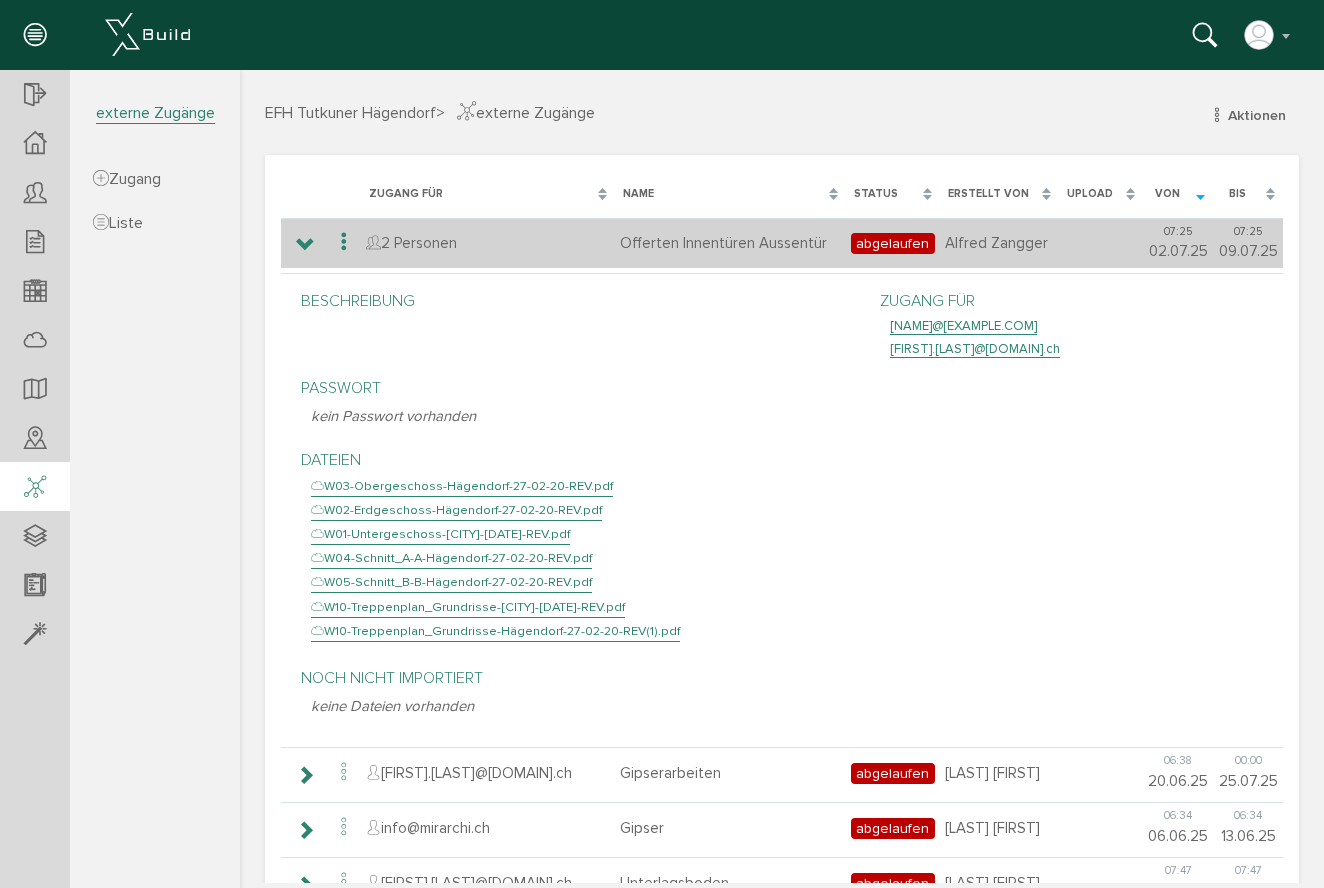 click at bounding box center (344, 242) 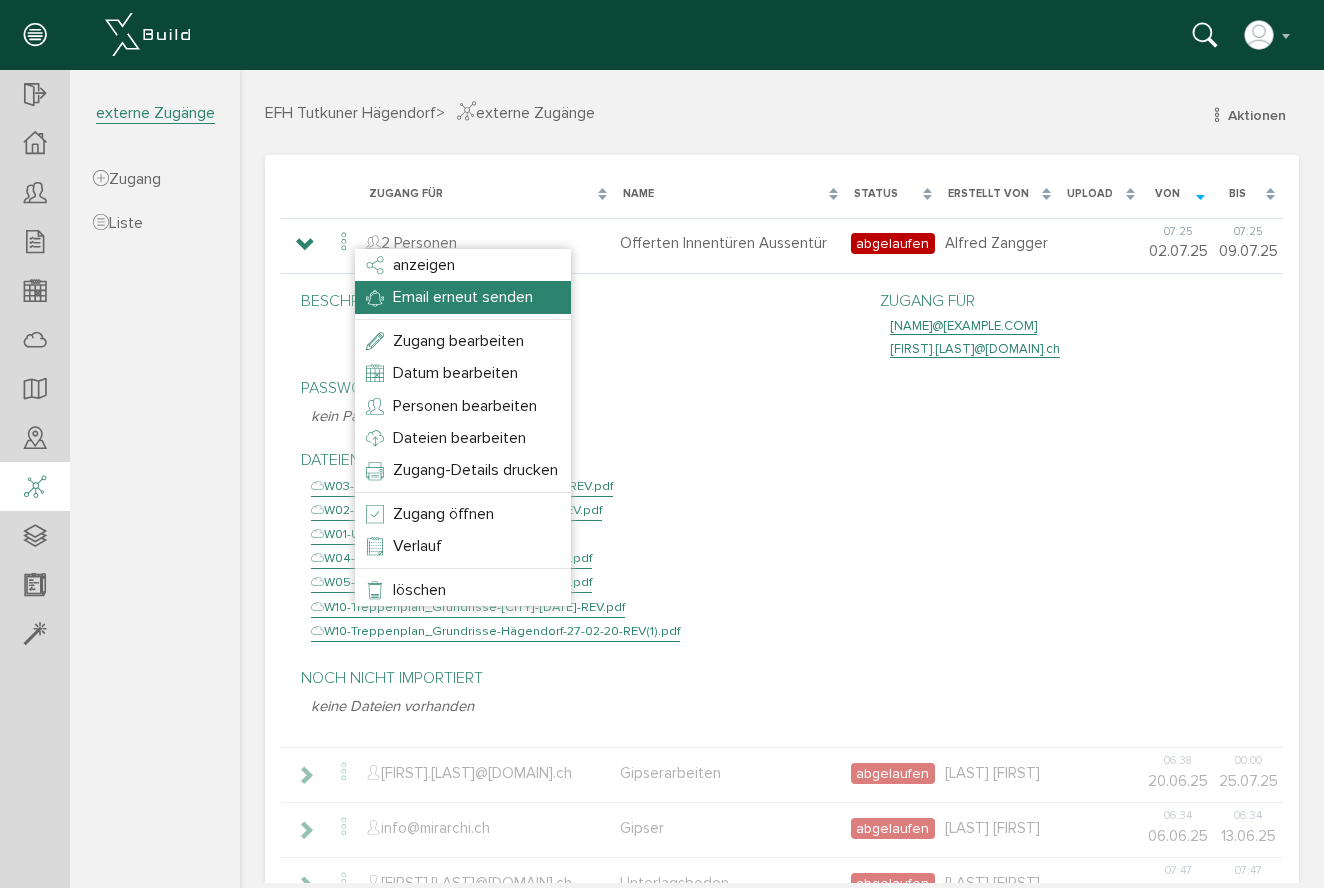 click on "Email erneut senden" at bounding box center (463, 297) 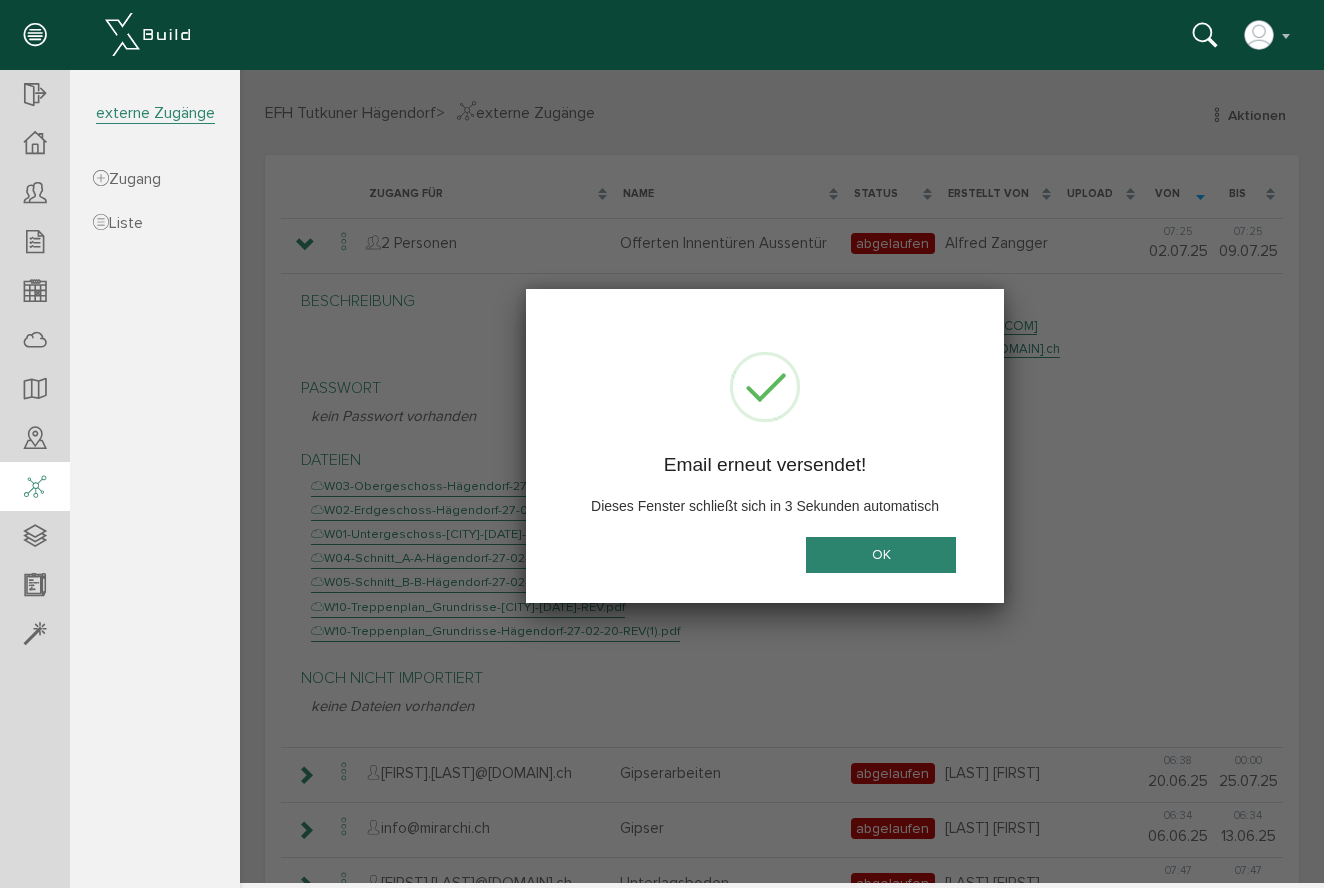 click on "OK" at bounding box center [881, 554] 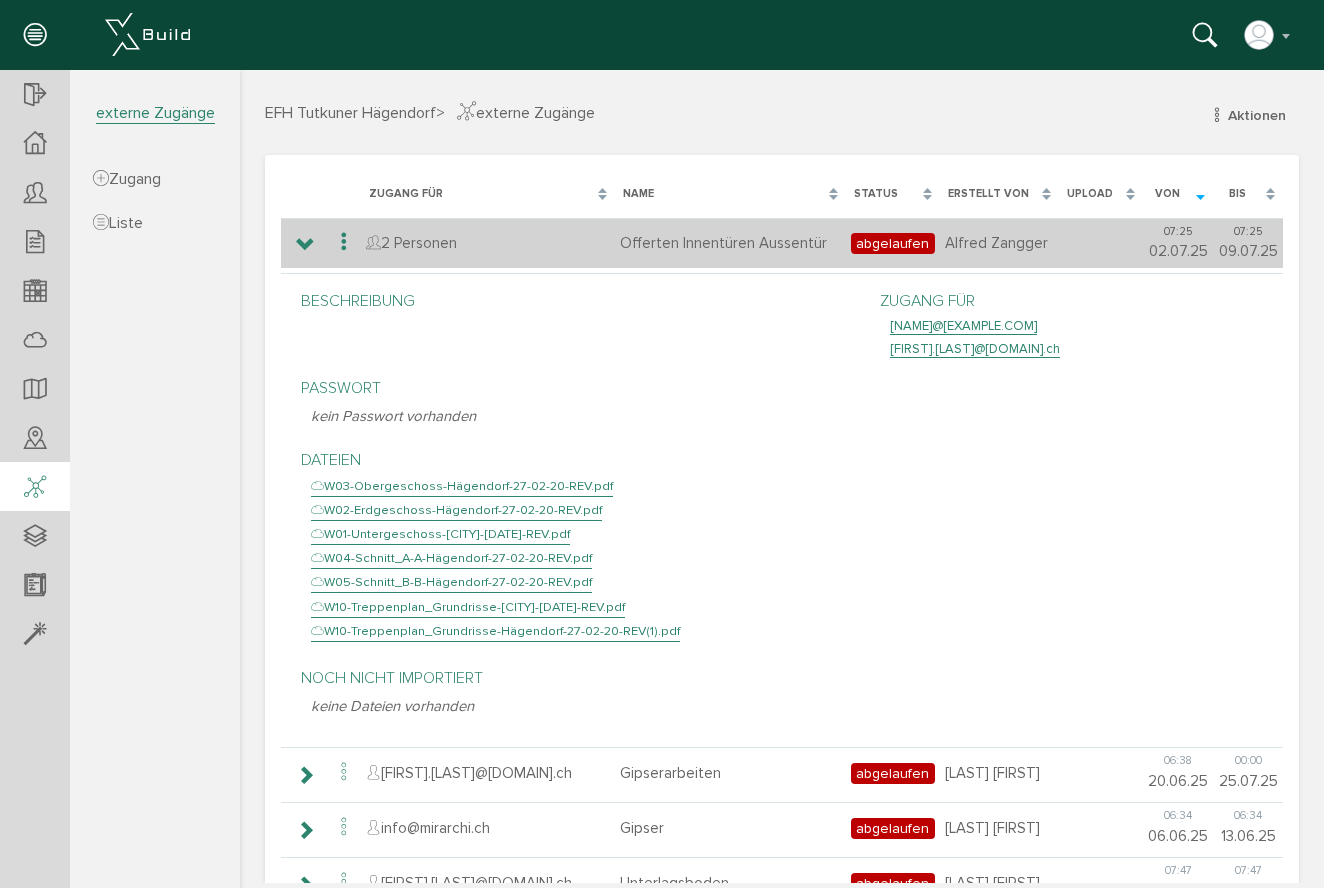 click on "abgelaufen" at bounding box center [893, 243] 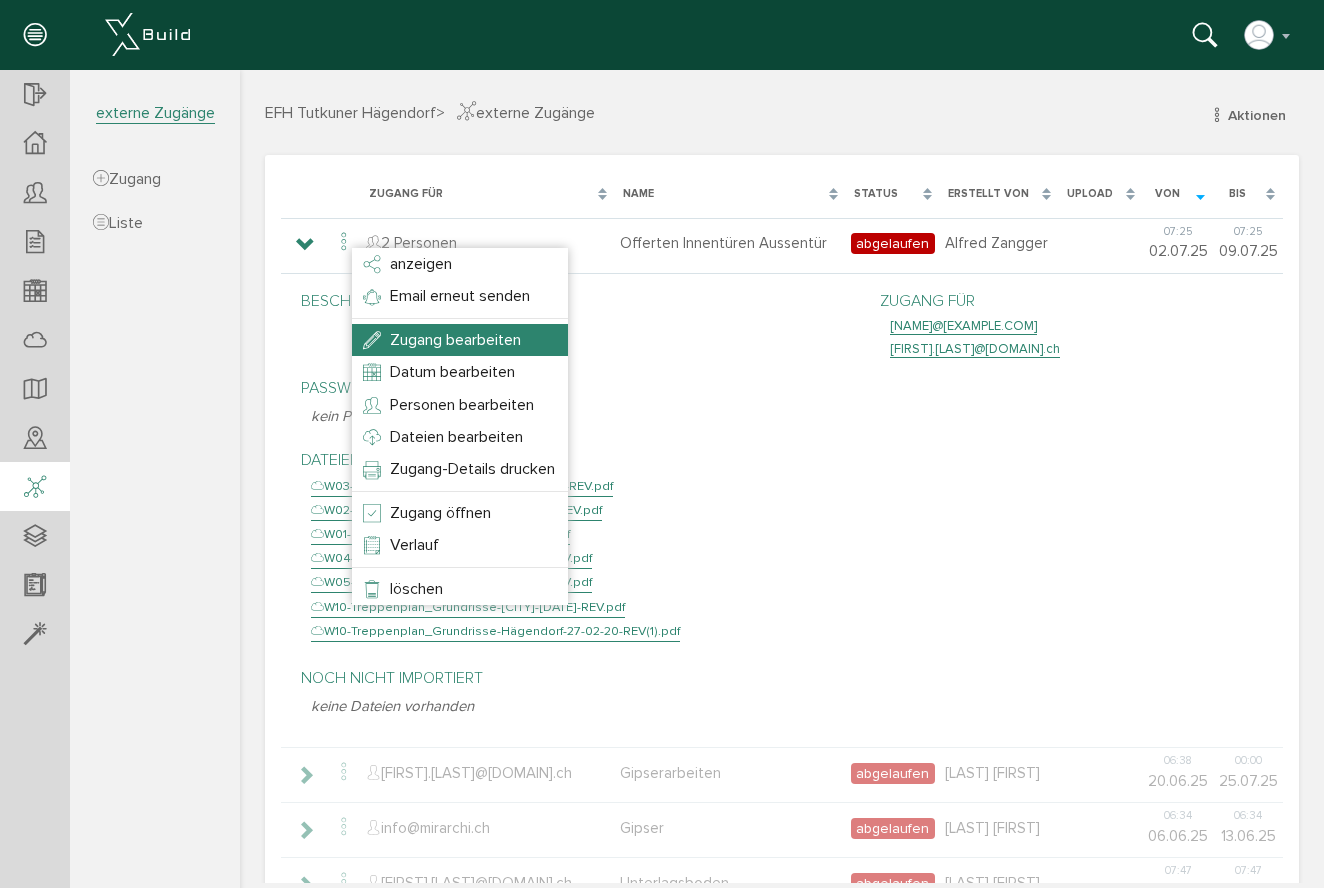 click on "Zugang bearbeiten" at bounding box center [455, 340] 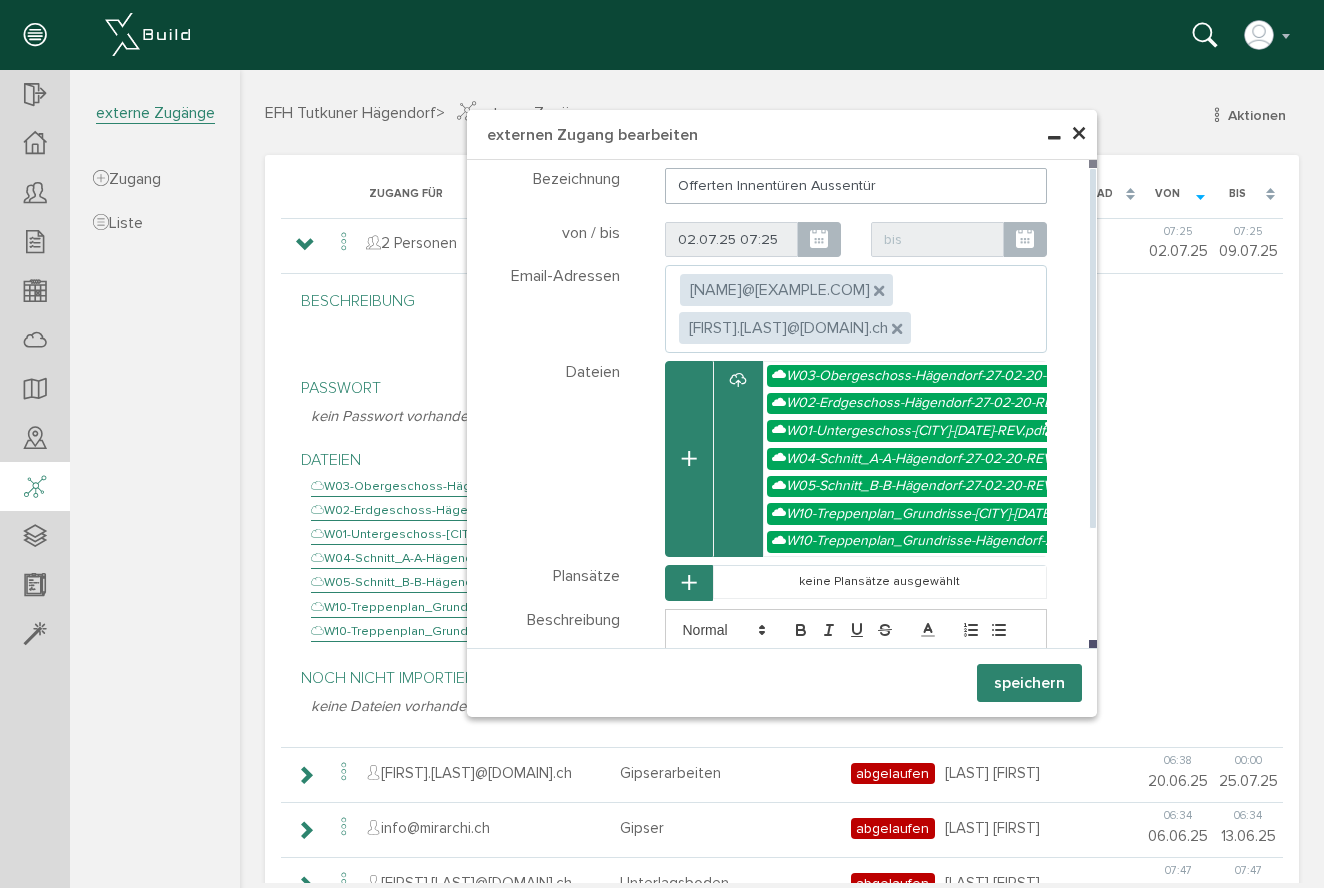 click at bounding box center [1025, 240] 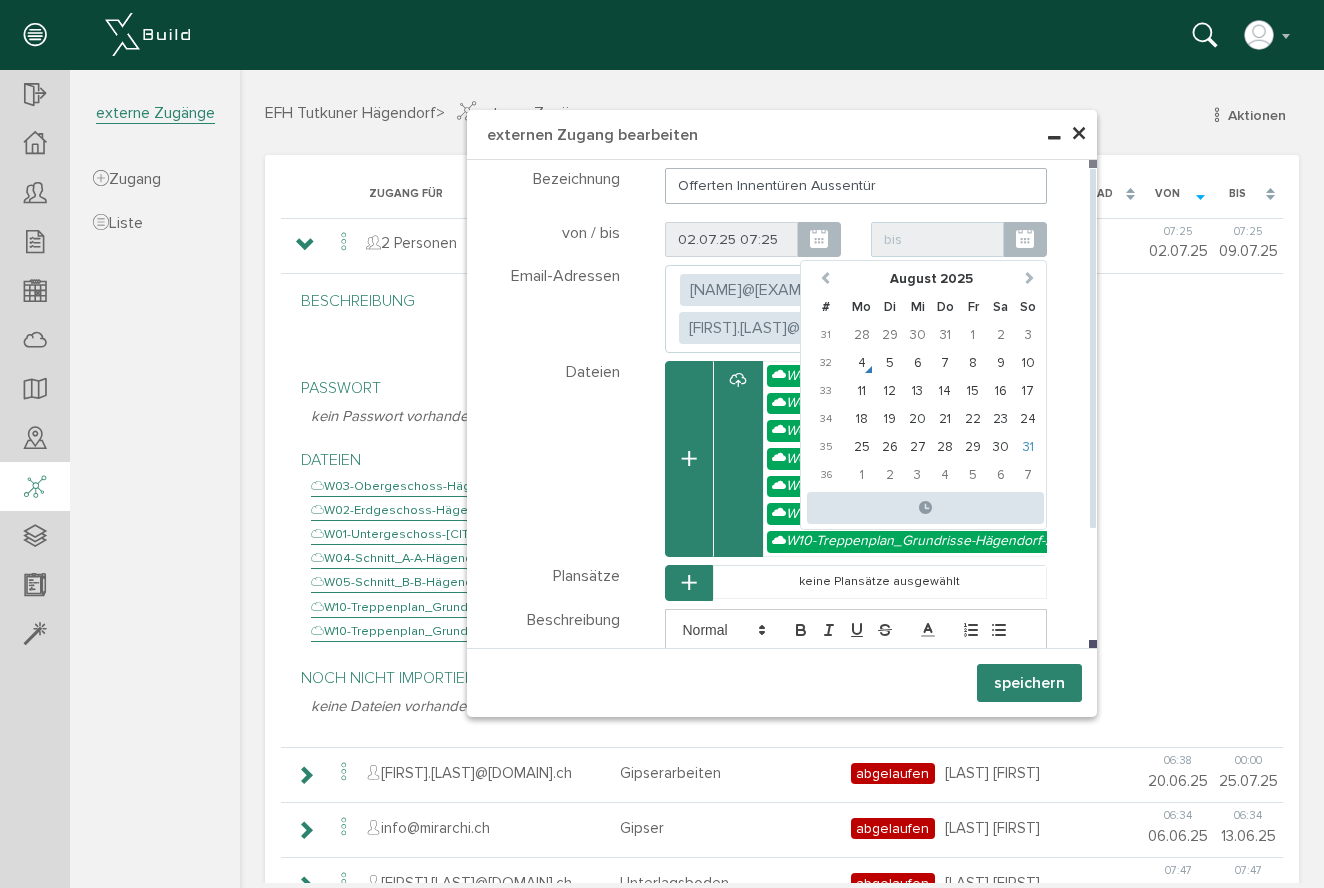 click on "31" at bounding box center [1028, 447] 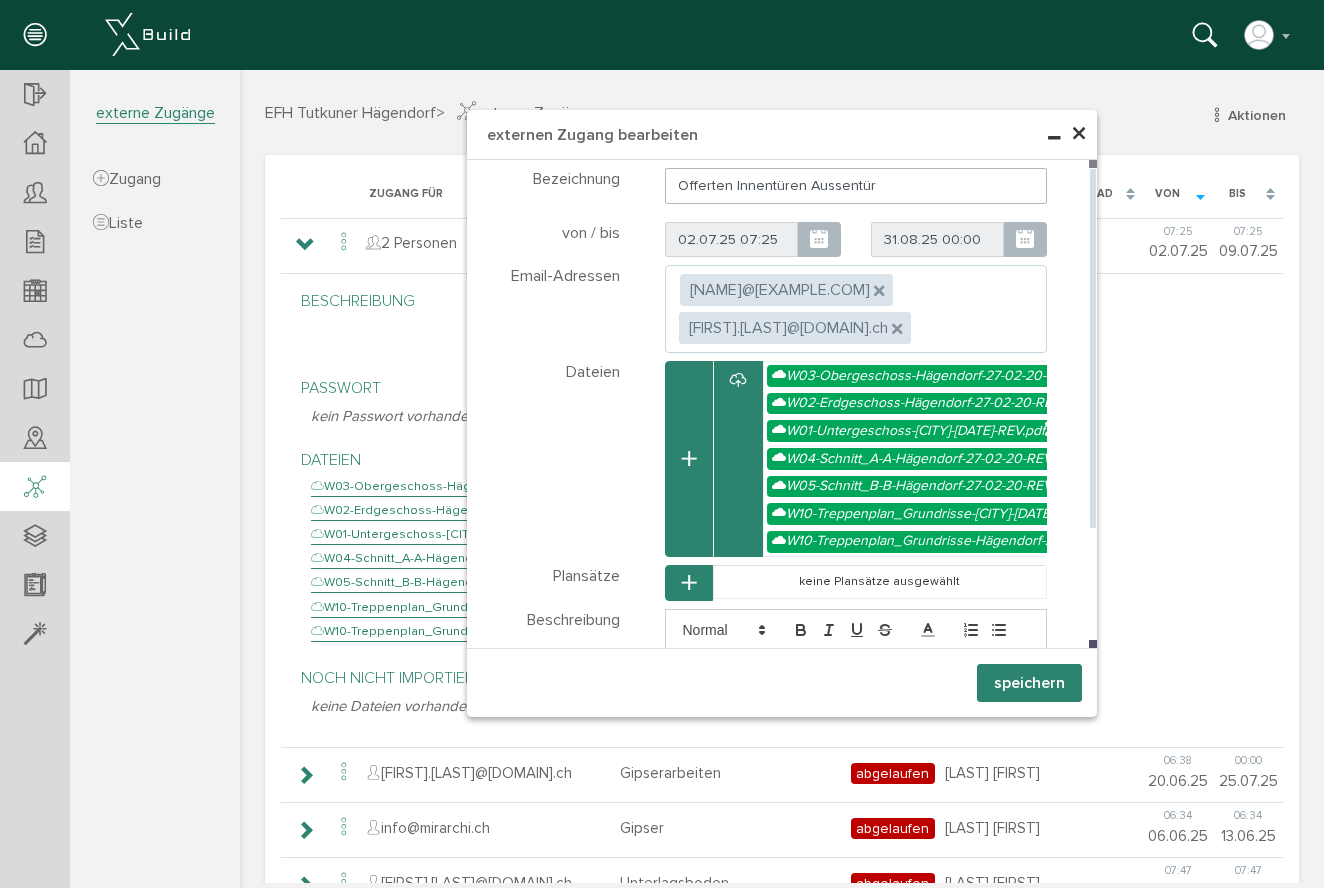 click on "×
externen Zugang bearbeiten
Teilnehmer wählen
Teilnehmer
Dateien wählen
Dateien" at bounding box center (782, 476) 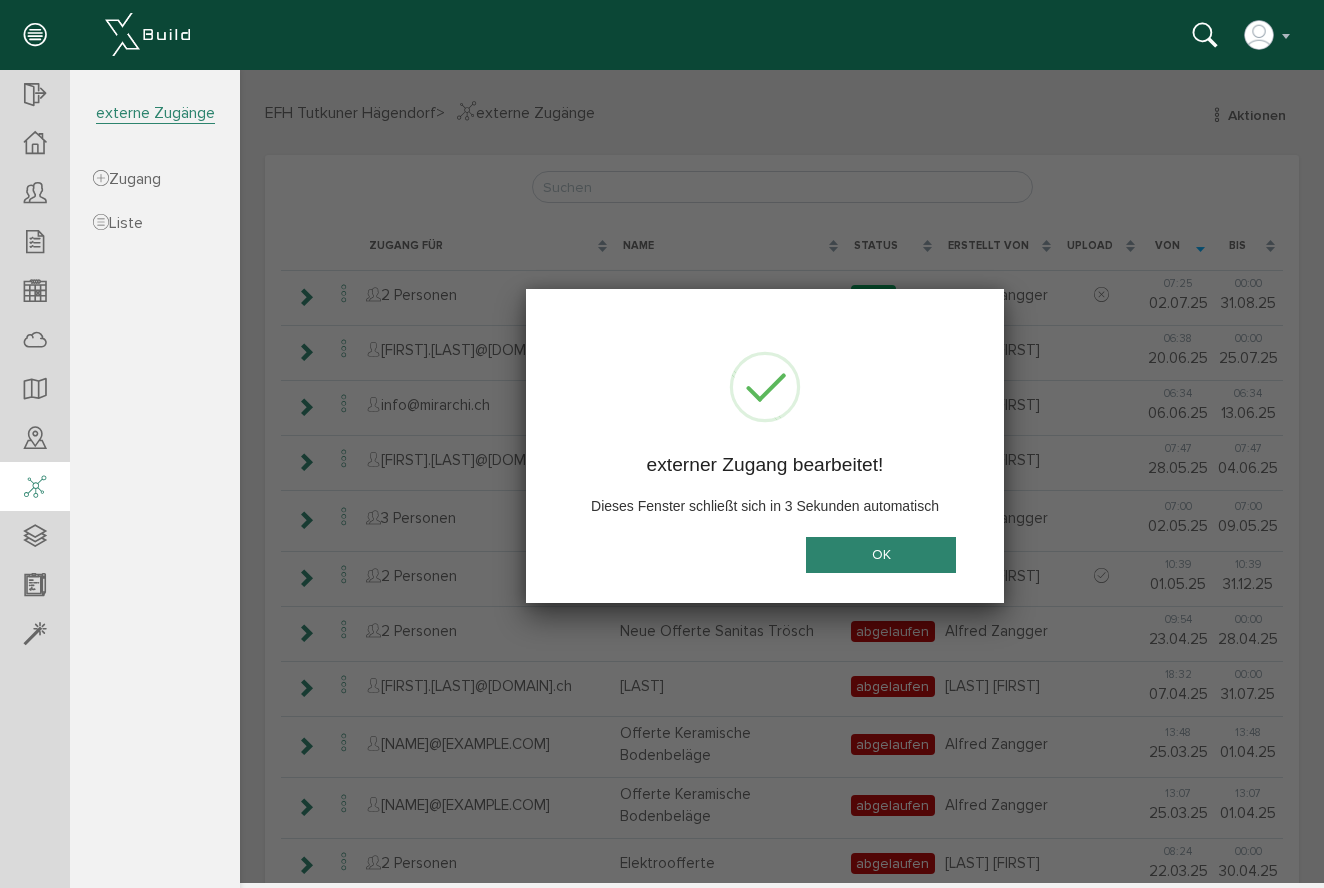 click on "OK" at bounding box center [881, 554] 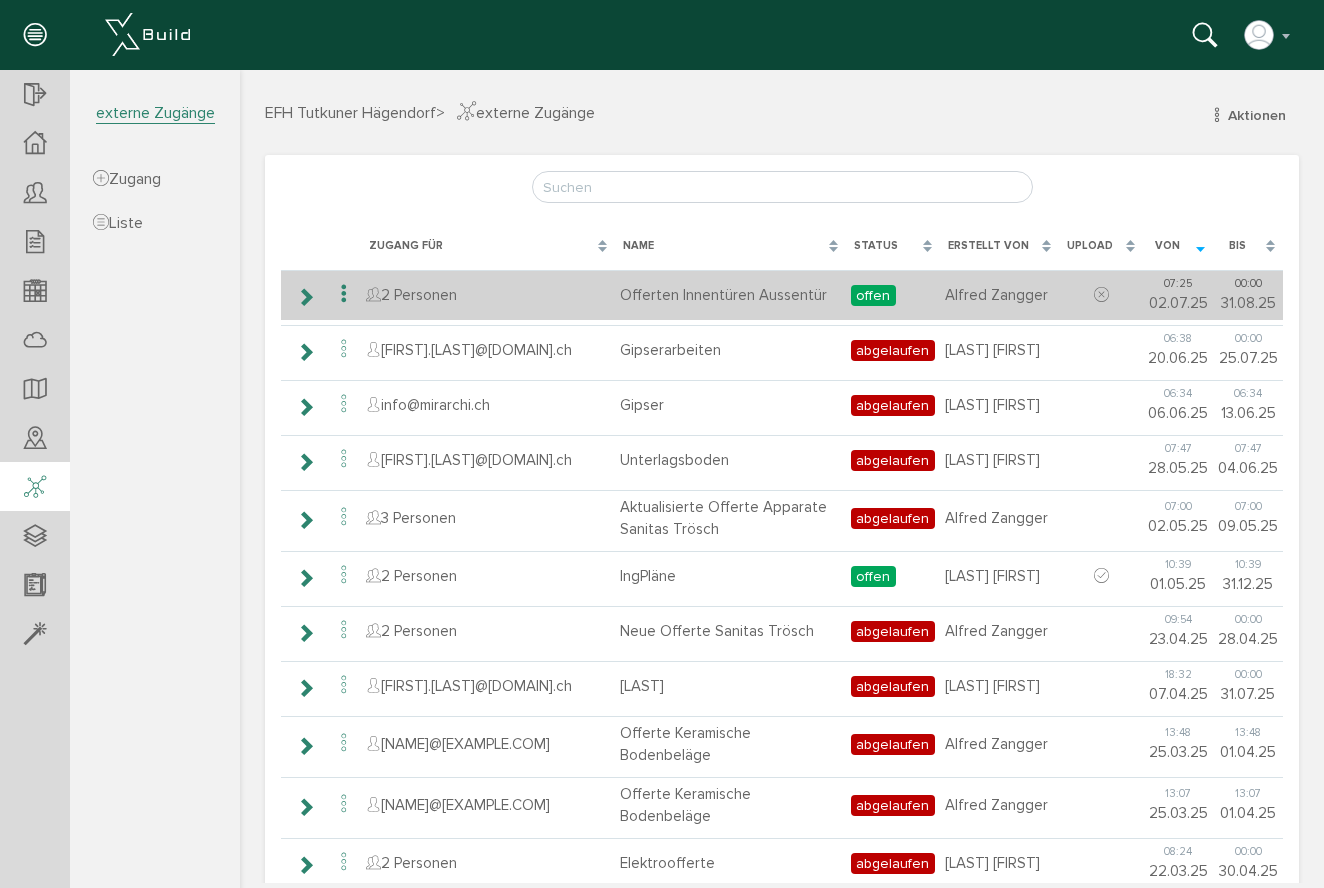 click at bounding box center (305, 297) 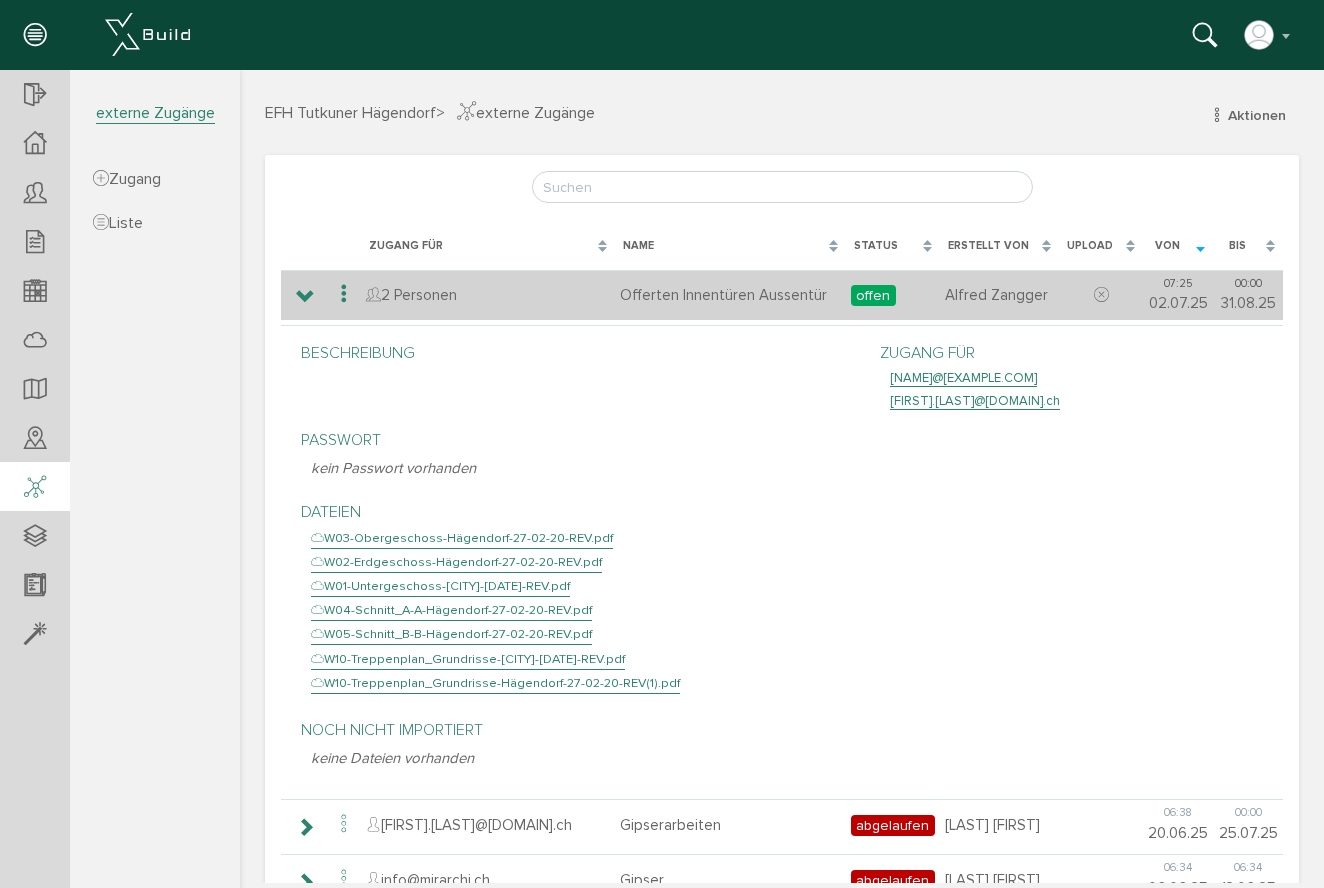 click at bounding box center [344, 294] 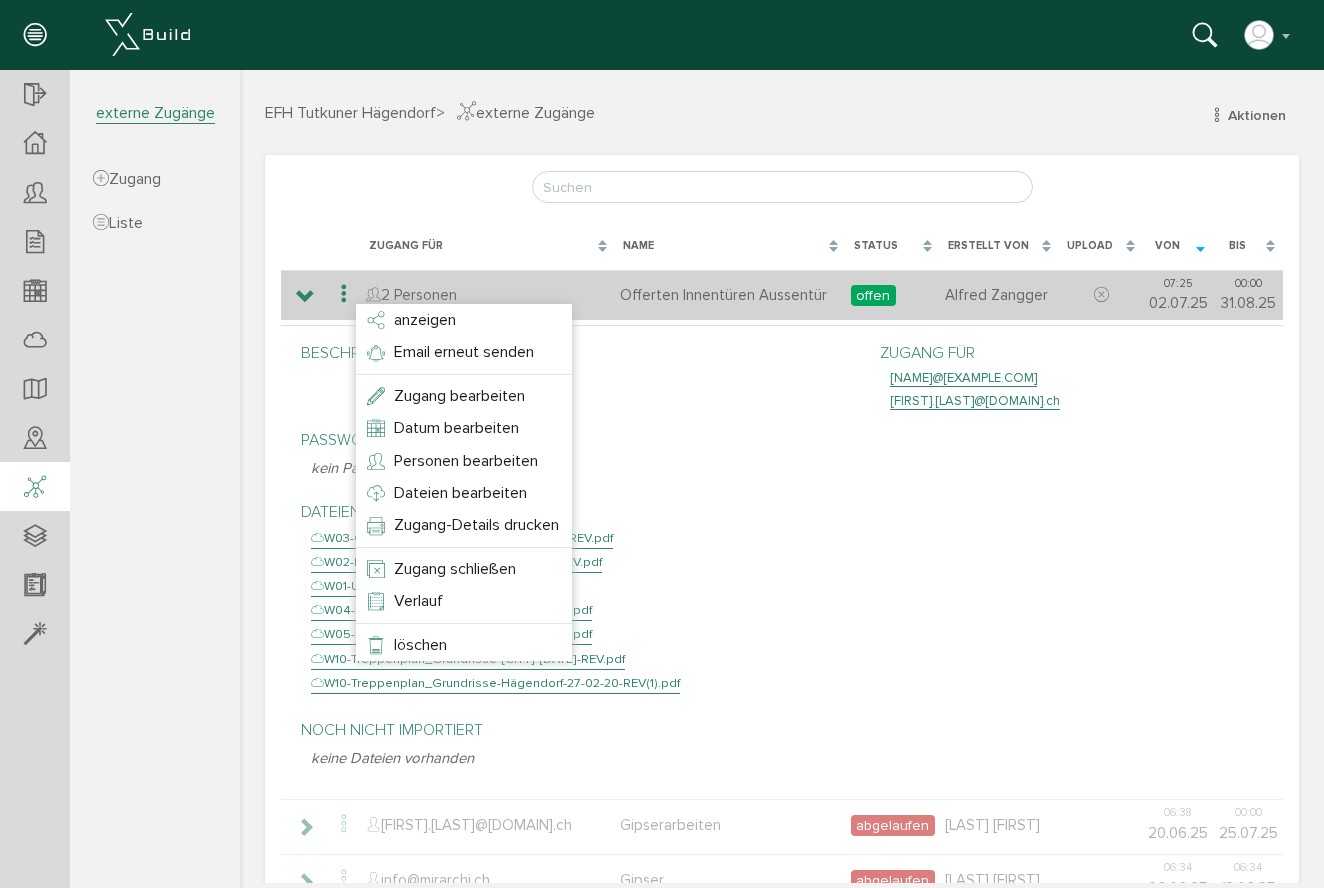 click at bounding box center (775, 476) 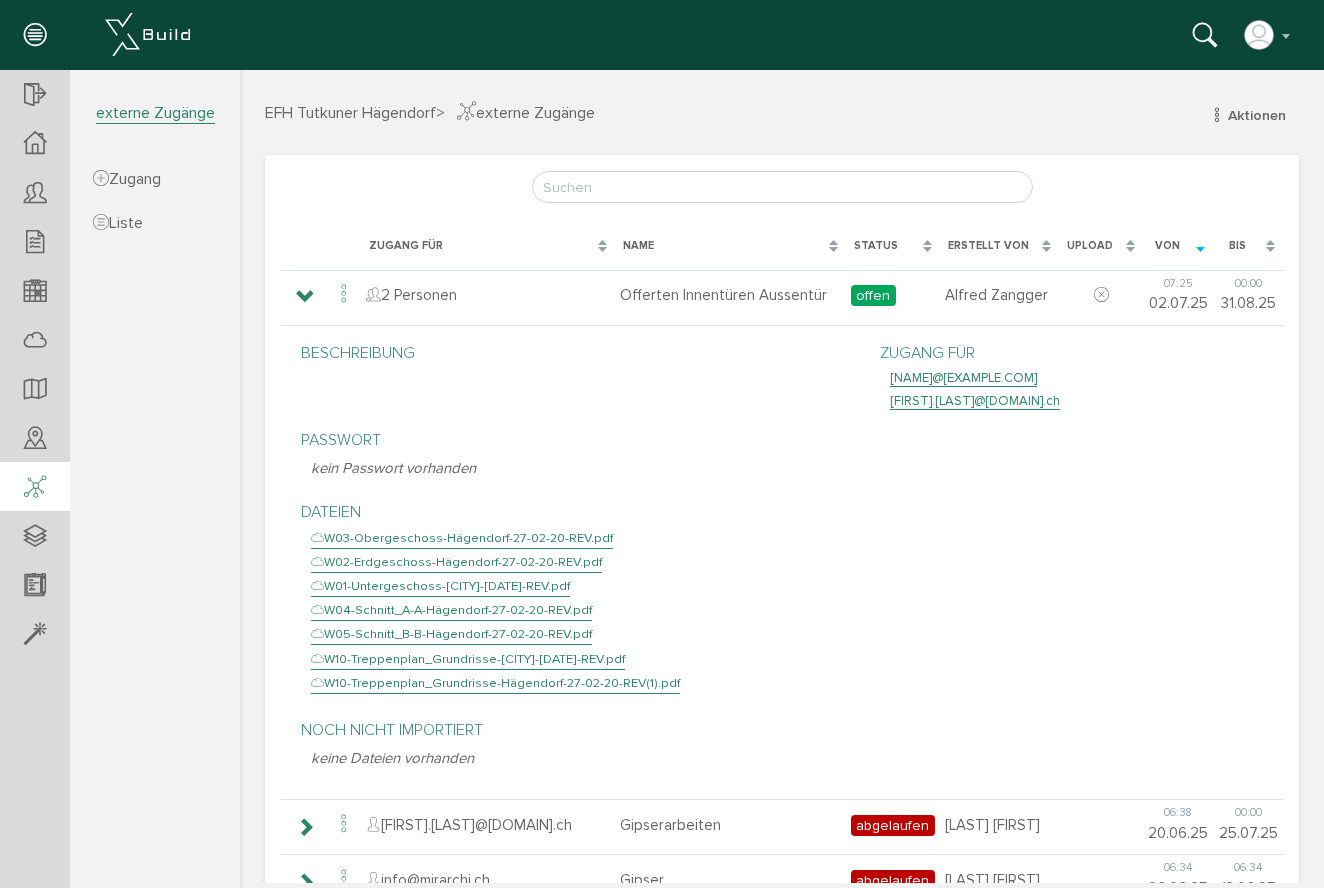 click on "W02-Erdgeschoss-Hägendorf-27-02-20-REV.pdf" at bounding box center [456, 563] 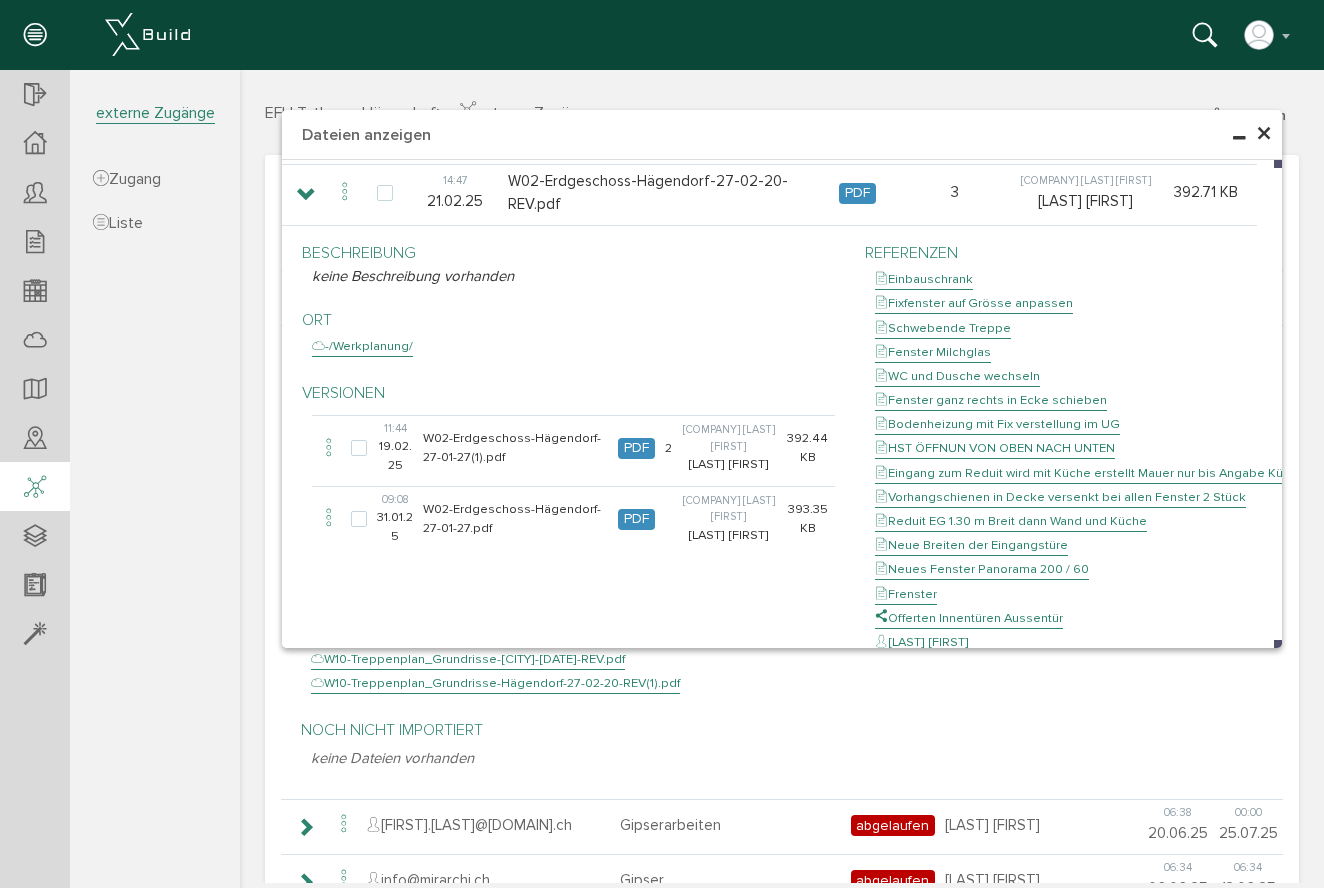 click on "EFH Tutkuner Hägendorf
Übersicht
Teilnehmer
Teilnehmer öffnen
neuer Teilnehmer
Teilnehmerliste
Tickets
Tickets öffnen
neuer Auftrag
neuer Mangel
neue Planfreigabe" at bounding box center [120, 459] 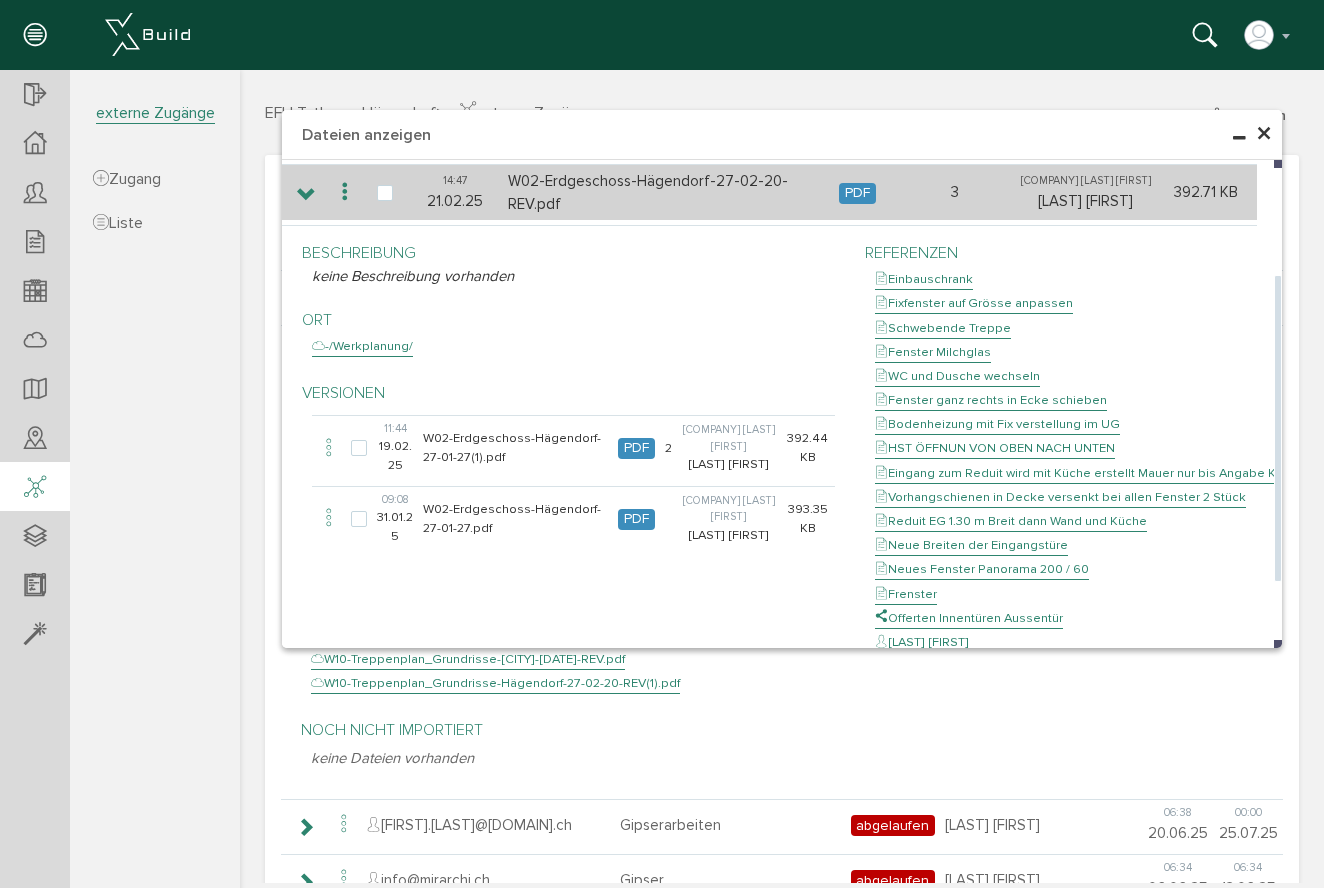 click at bounding box center [306, 195] 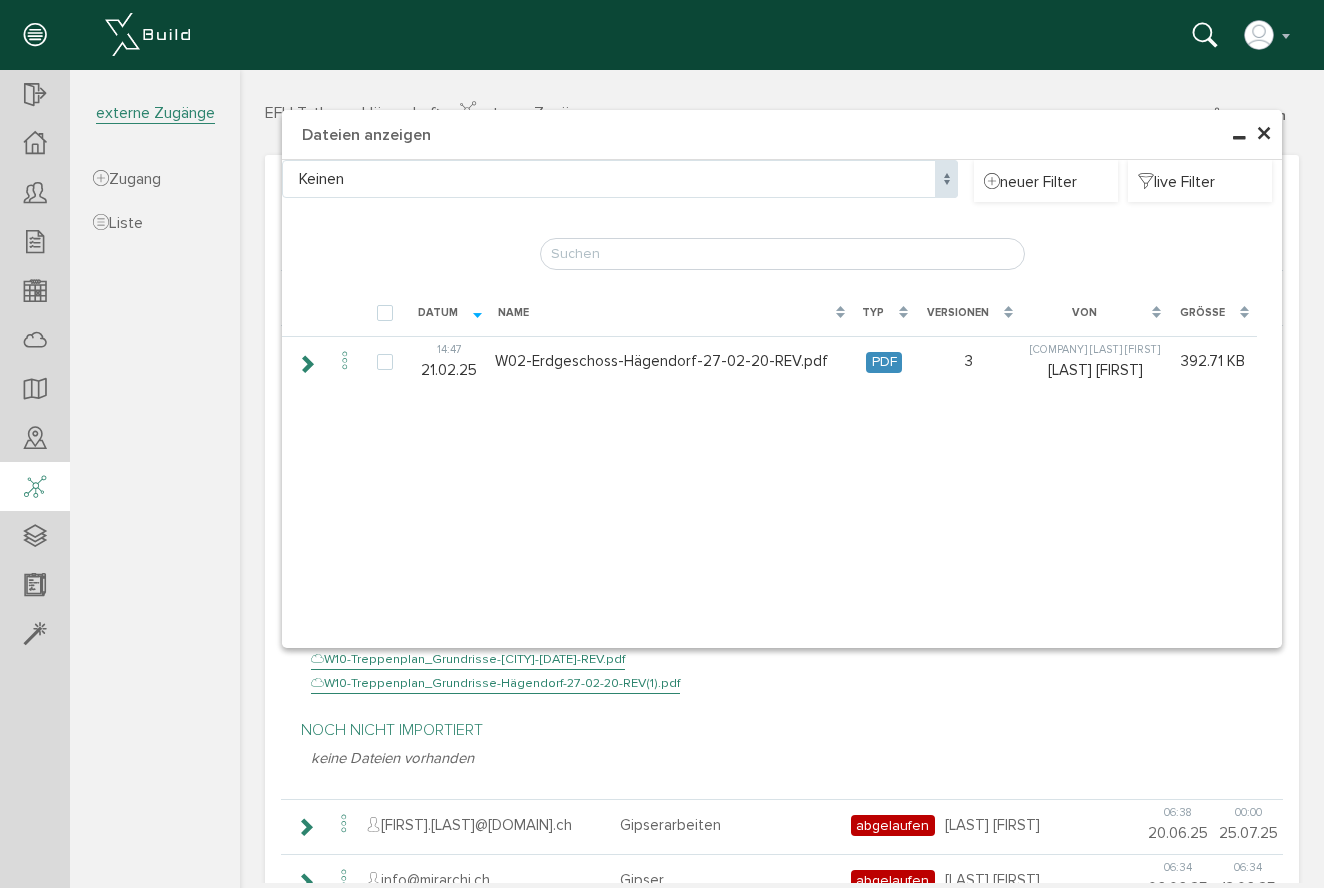 click on "×
Dateien anzeigen
Keinen
Keinen
neuer Filter
live Filter
Lade, bitte warten...
Datum Name Typ Versionen Von Größe 14:47 21.02.25 W02-Erdgeschoss-[LOCATION]-[STATE]-[DATE]-REV.pdf PDF 3 [COMPANY] 077 484 58 03 [LAST] [FIRST] 392.71 KB
schließen" at bounding box center [782, 476] 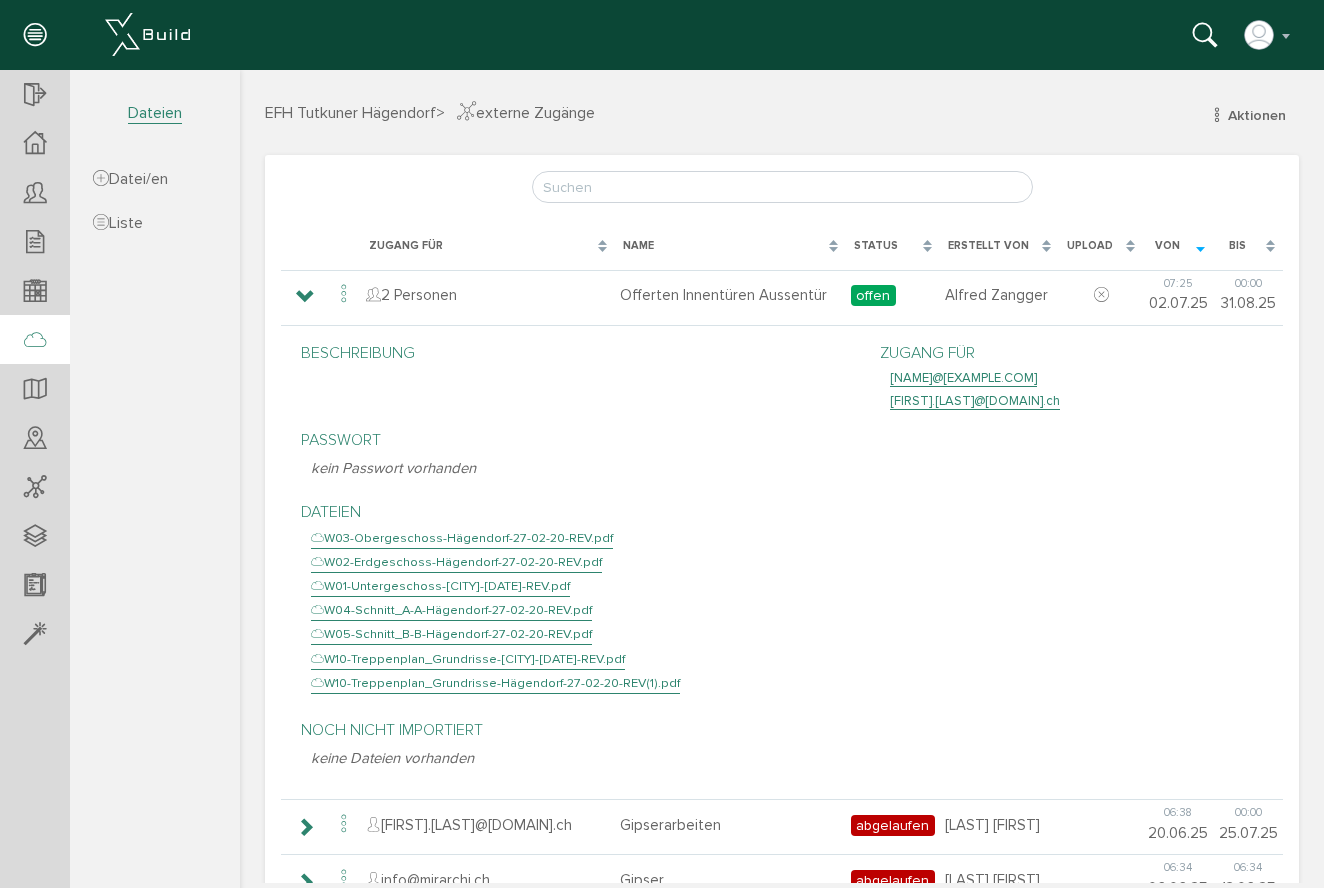 click at bounding box center (35, 341) 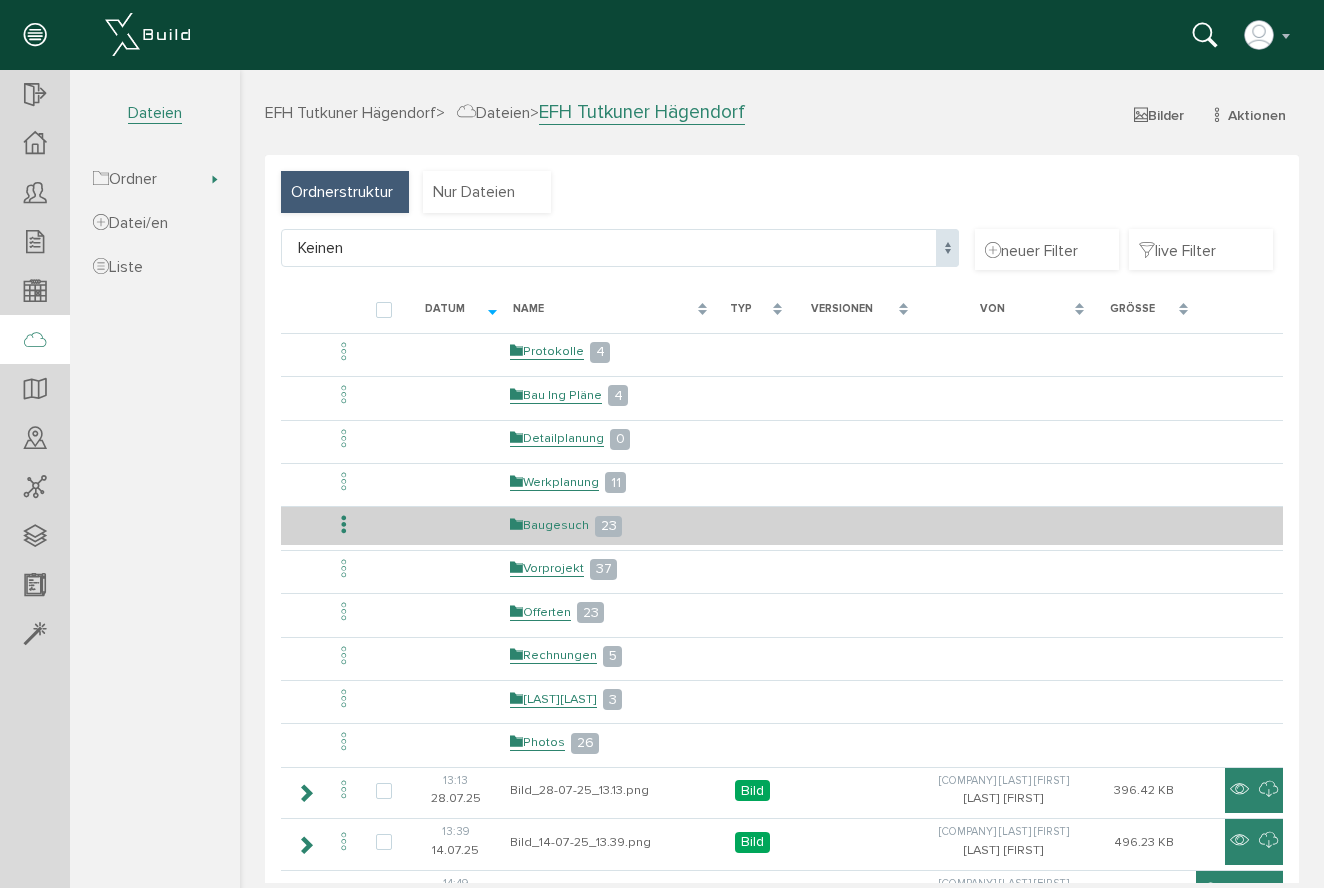 click on "Baugesuch" at bounding box center [549, 525] 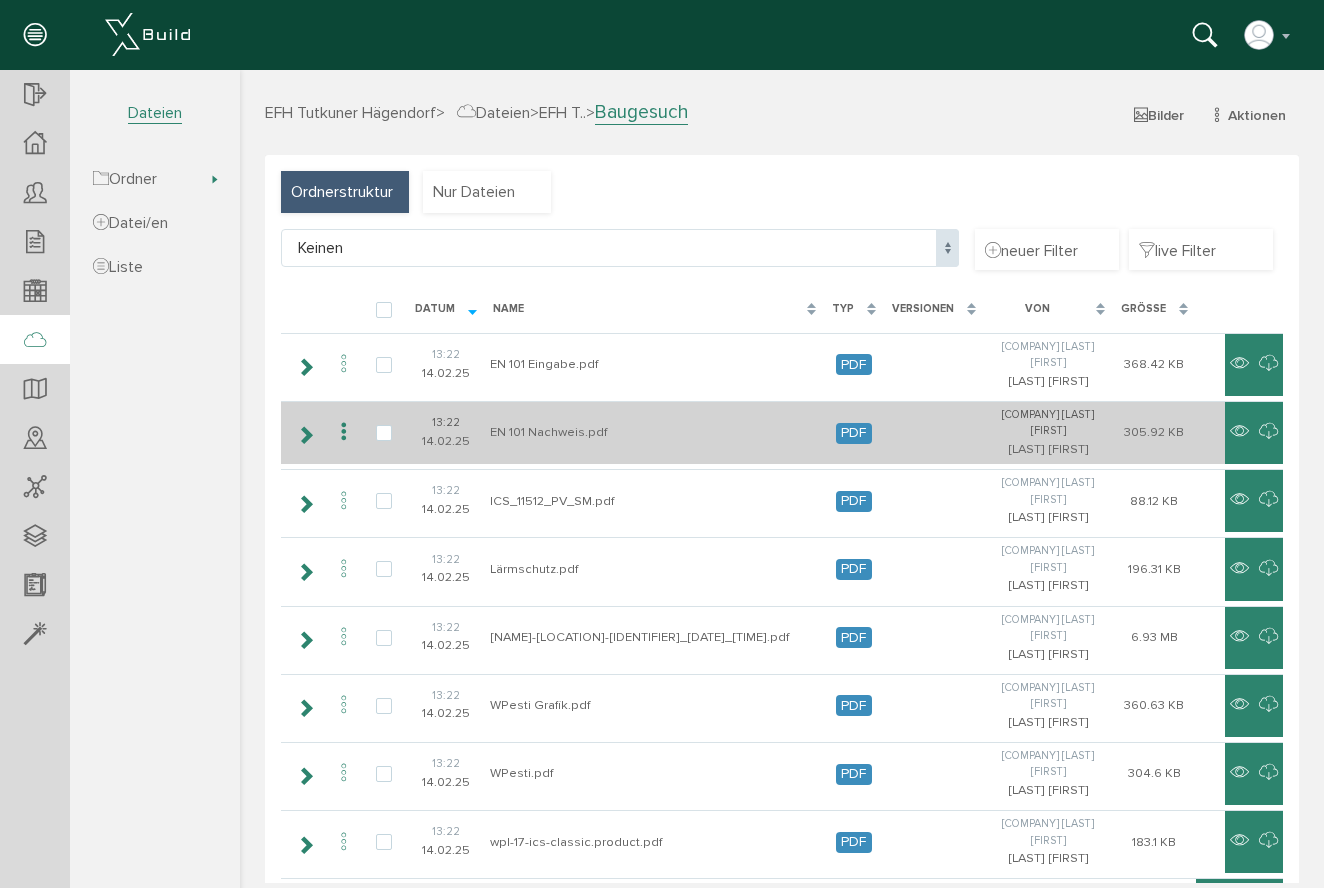 scroll, scrollTop: 1129, scrollLeft: 0, axis: vertical 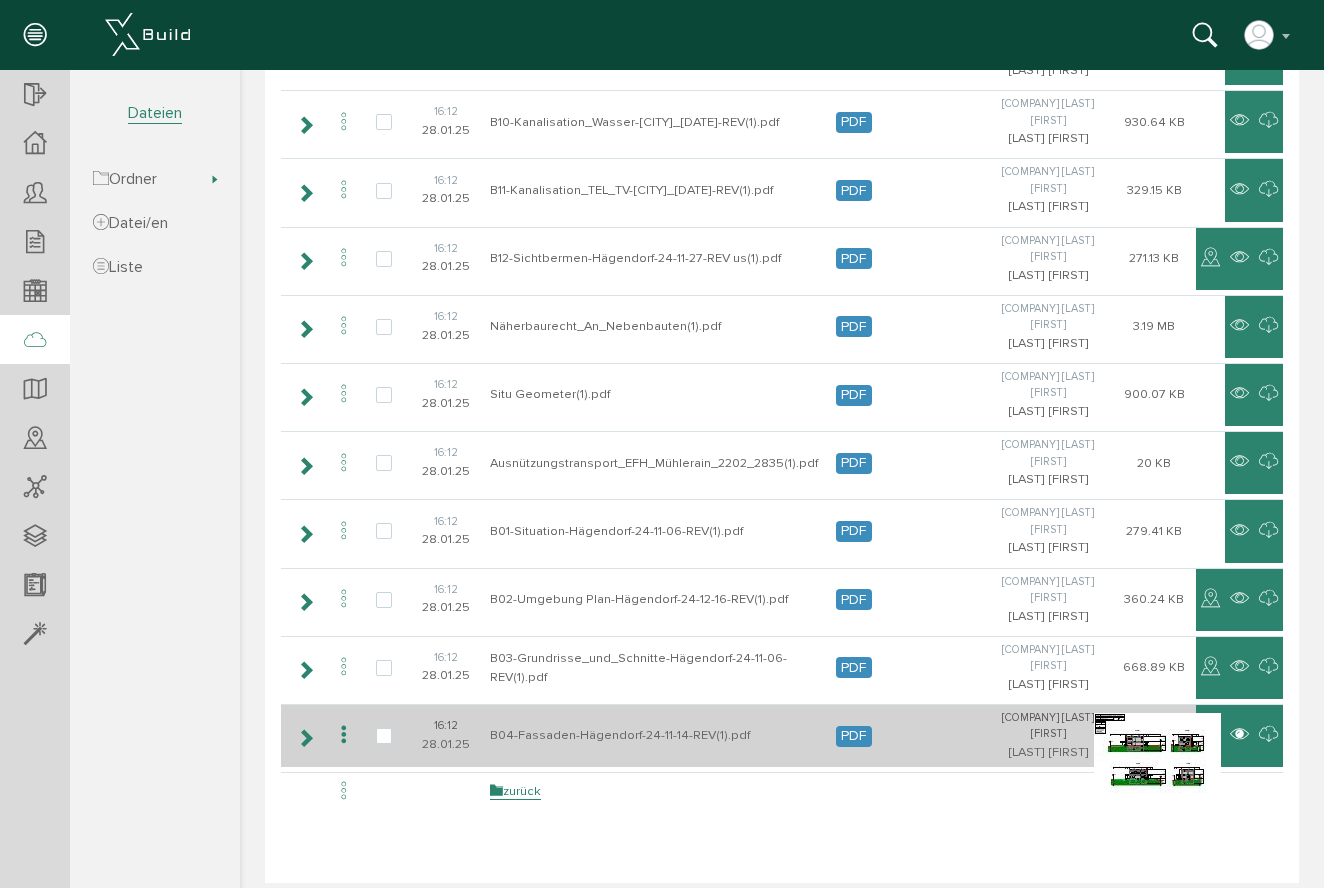 click at bounding box center [1239, 735] 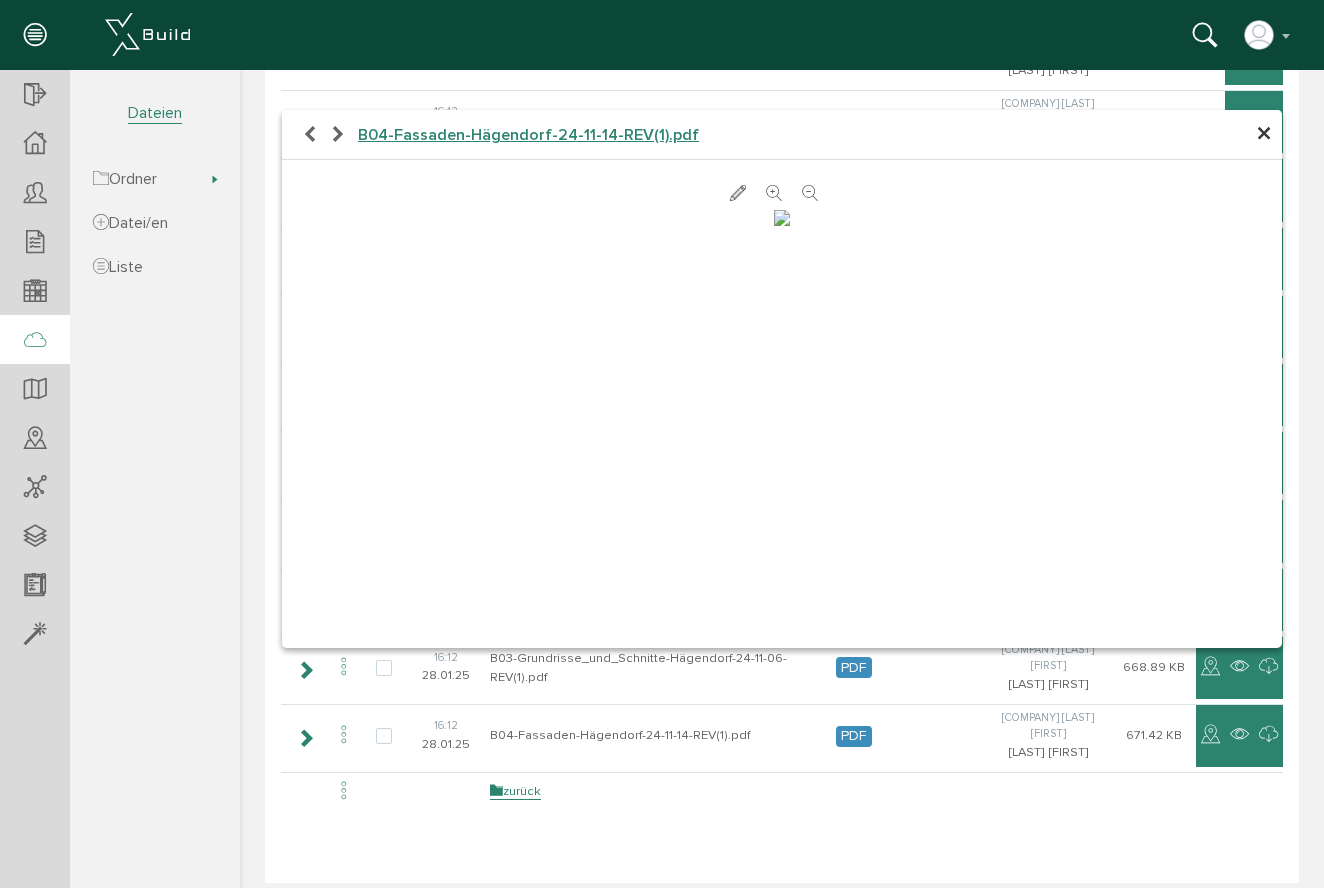 click at bounding box center (782, 218) 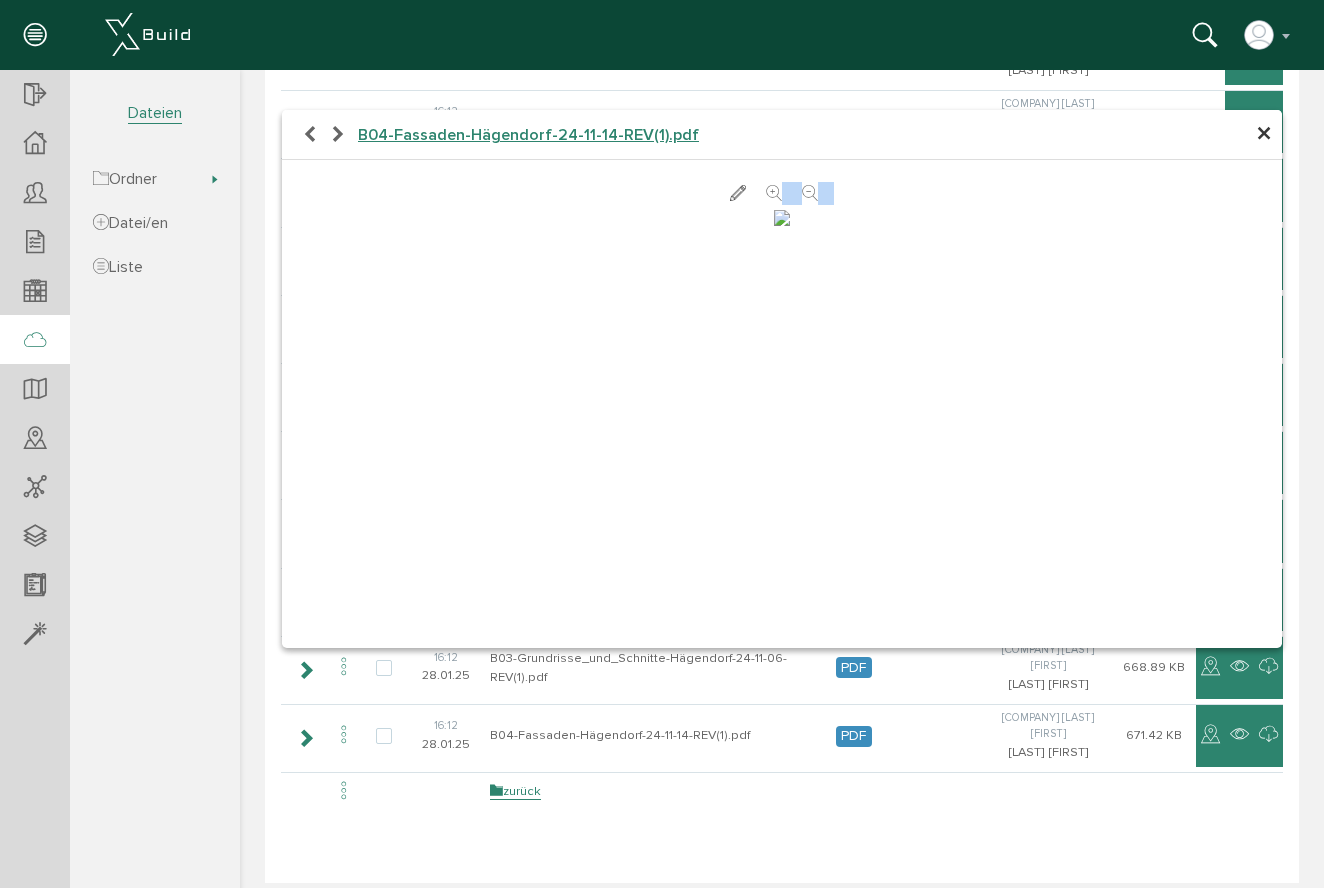 click at bounding box center (774, 194) 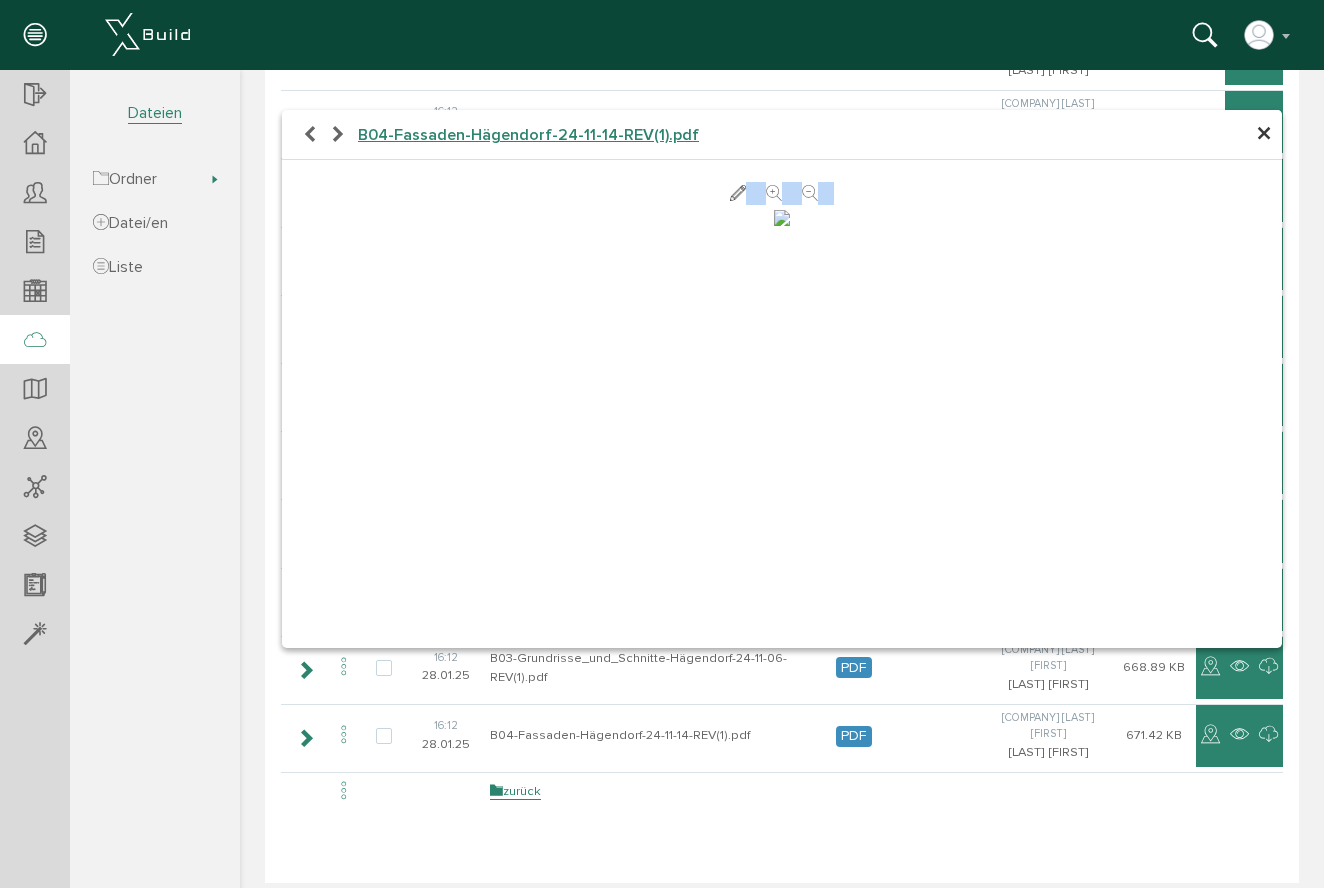 click at bounding box center [774, 194] 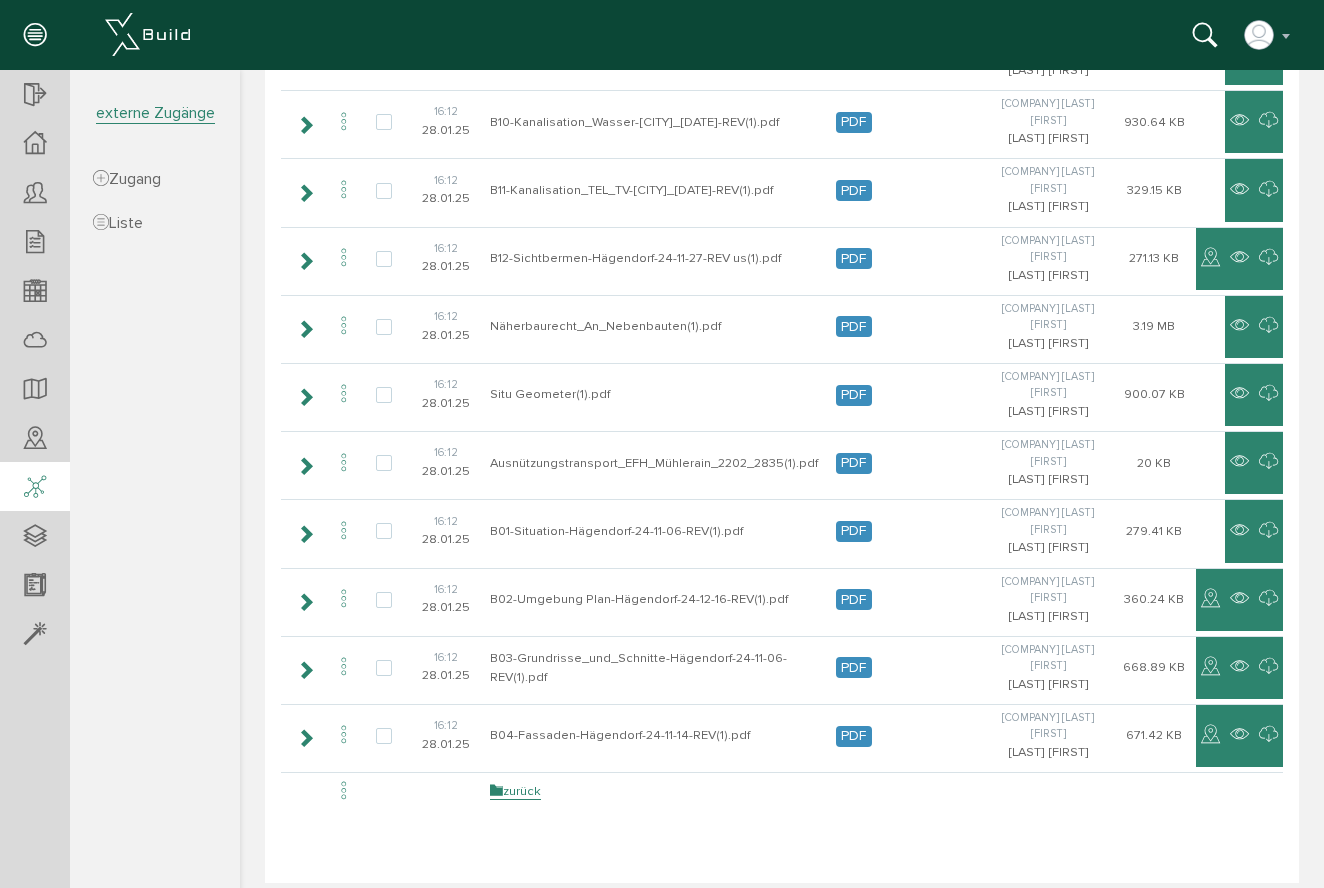 click at bounding box center [35, 488] 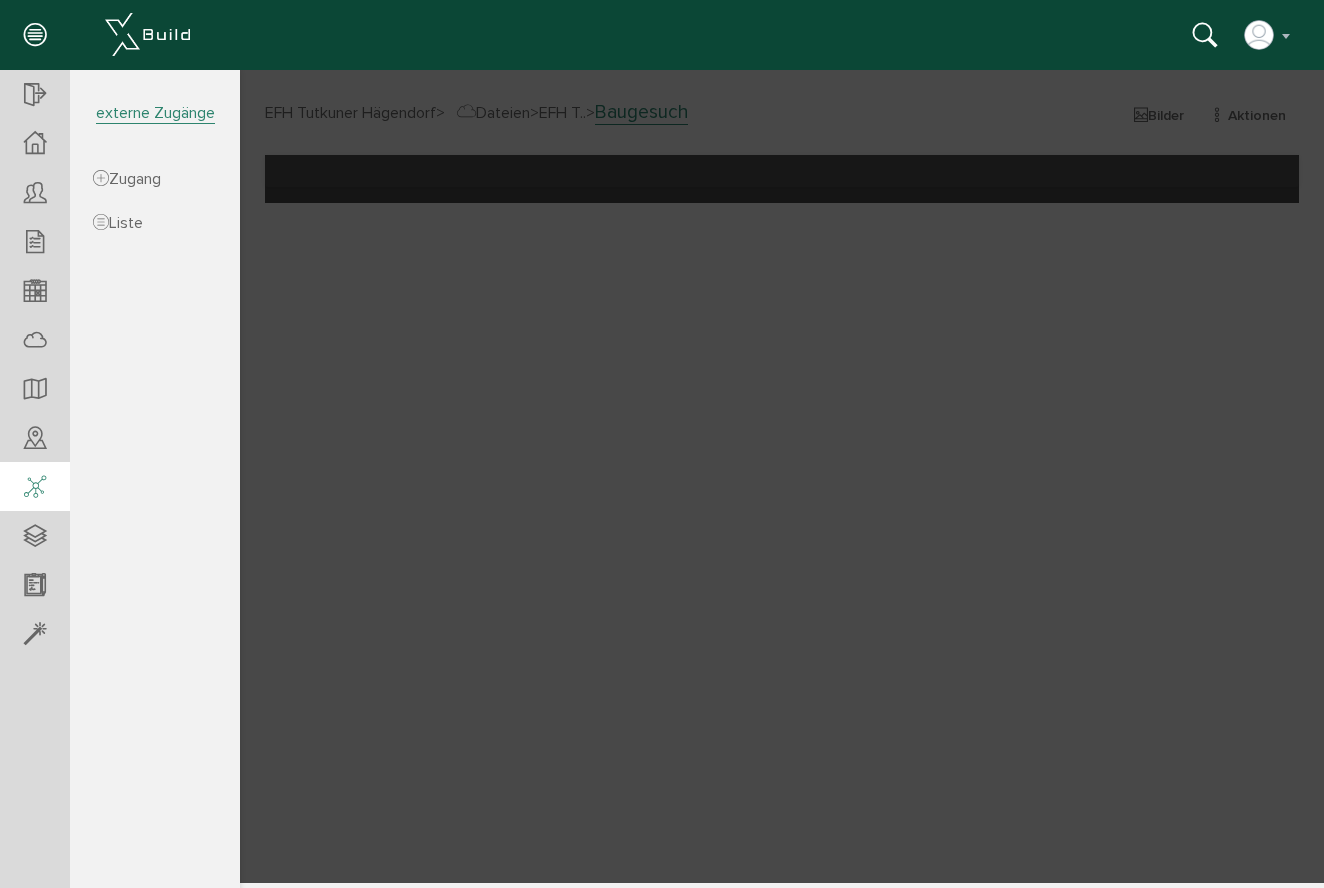 scroll, scrollTop: 0, scrollLeft: 0, axis: both 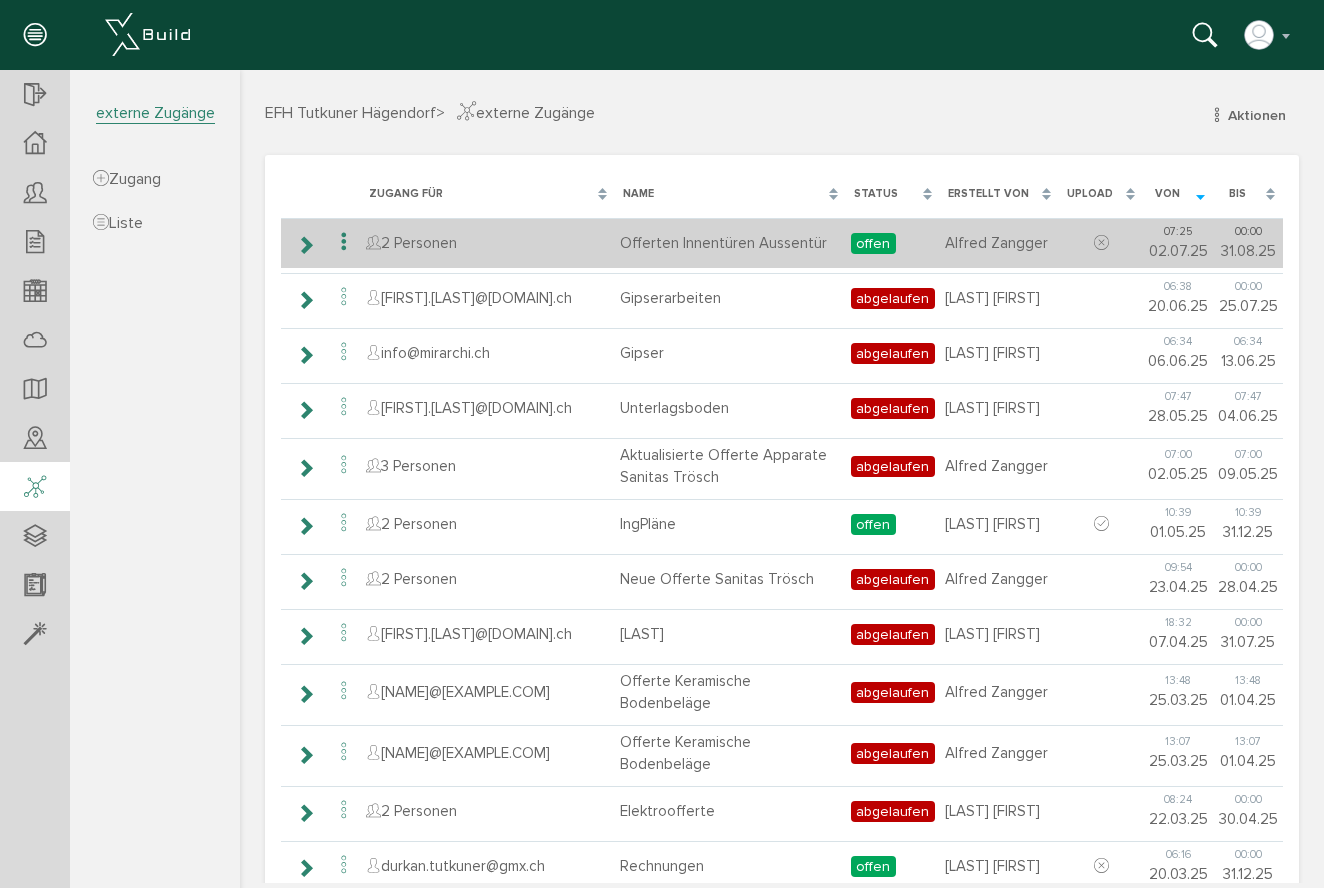 click at bounding box center [305, 245] 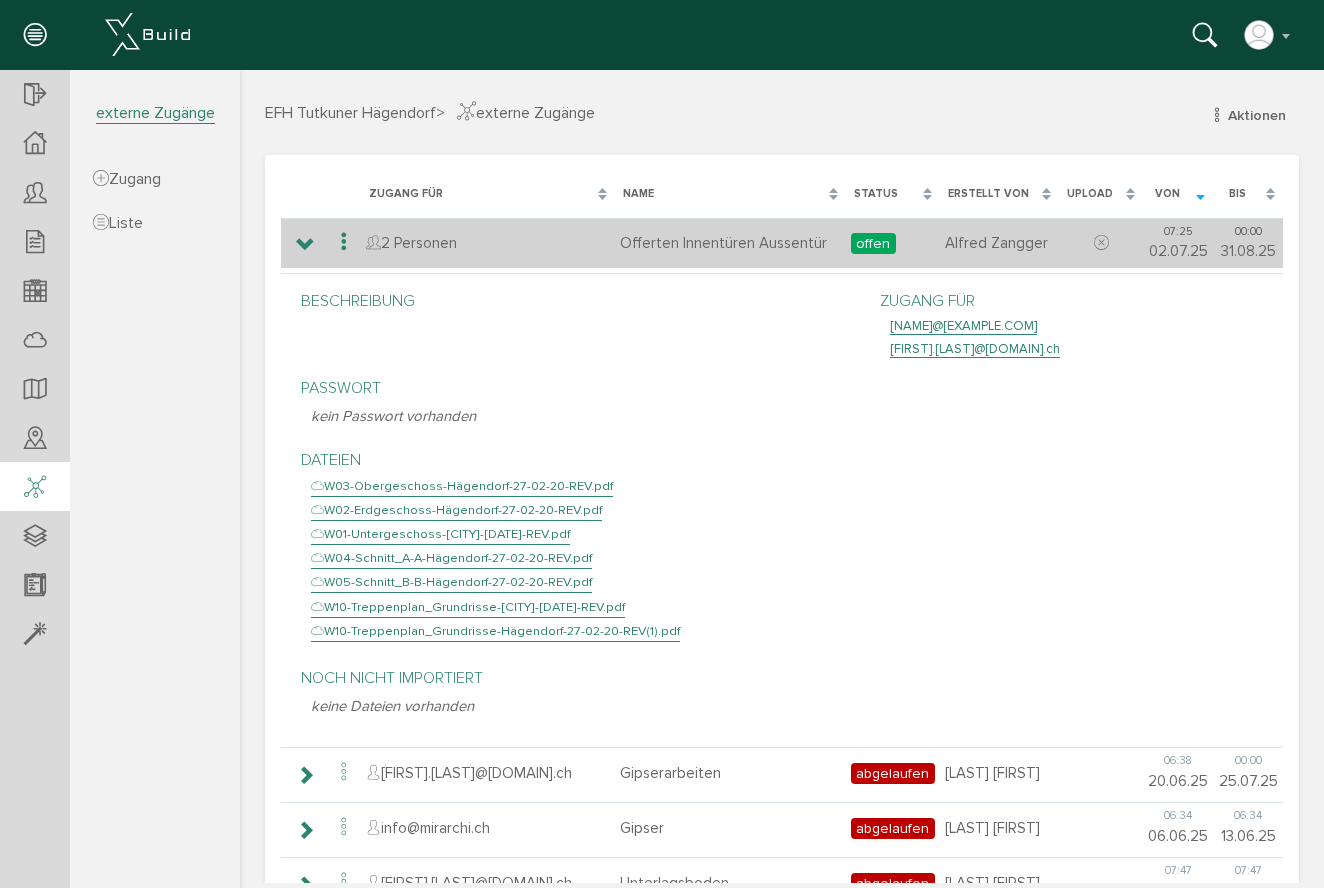 click at bounding box center [344, 242] 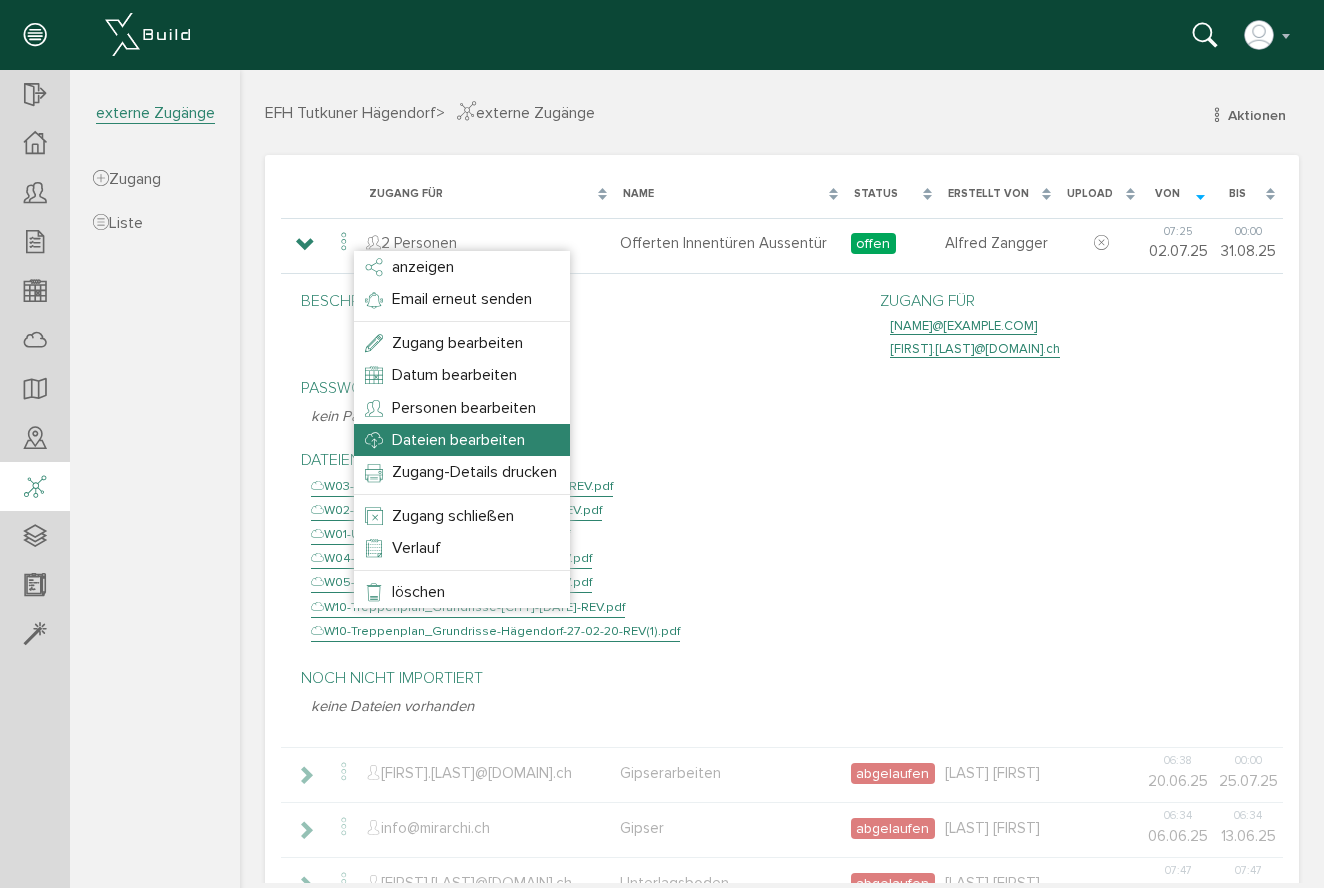 click on "Dateien bearbeiten" at bounding box center [458, 440] 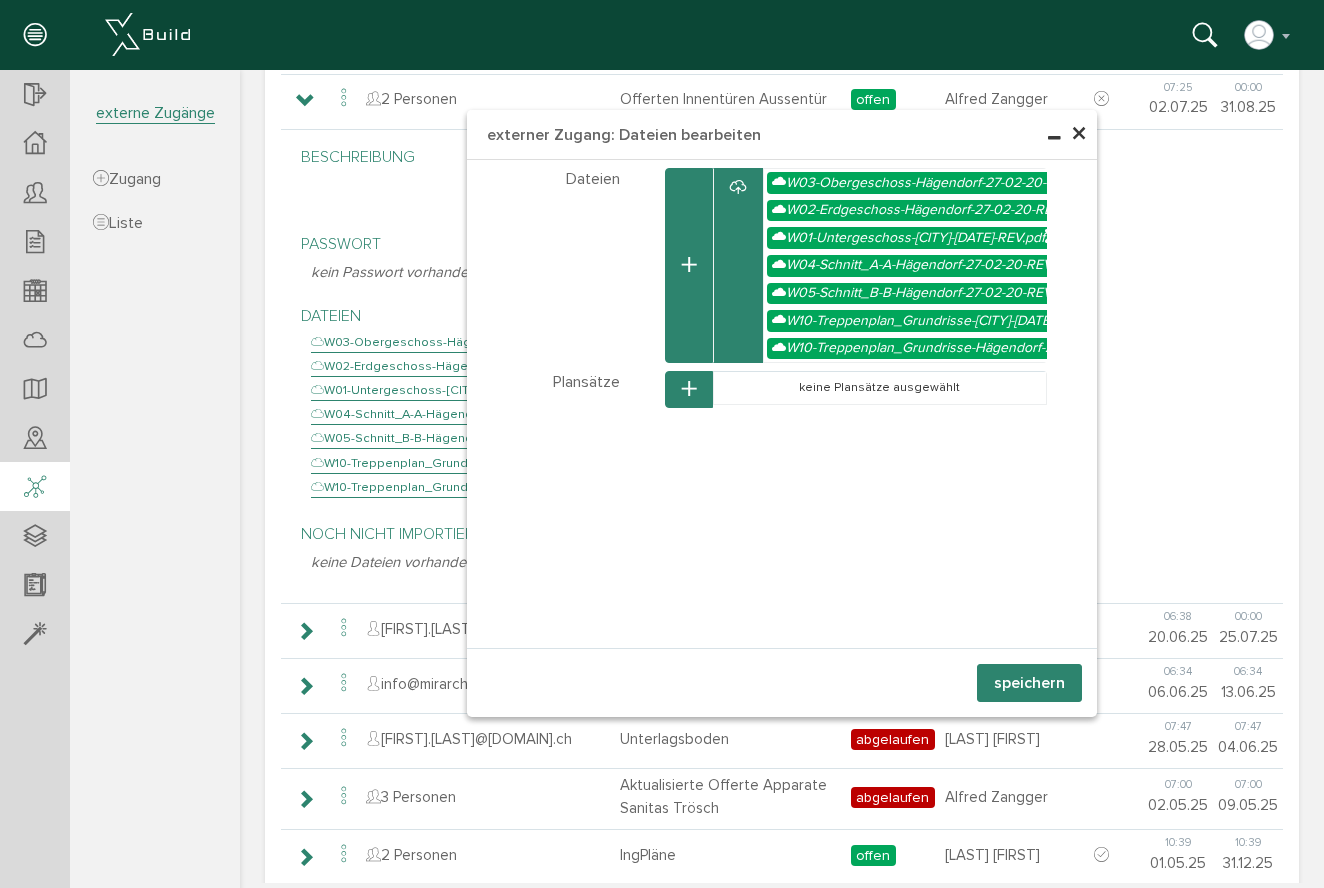 scroll, scrollTop: 67, scrollLeft: 0, axis: vertical 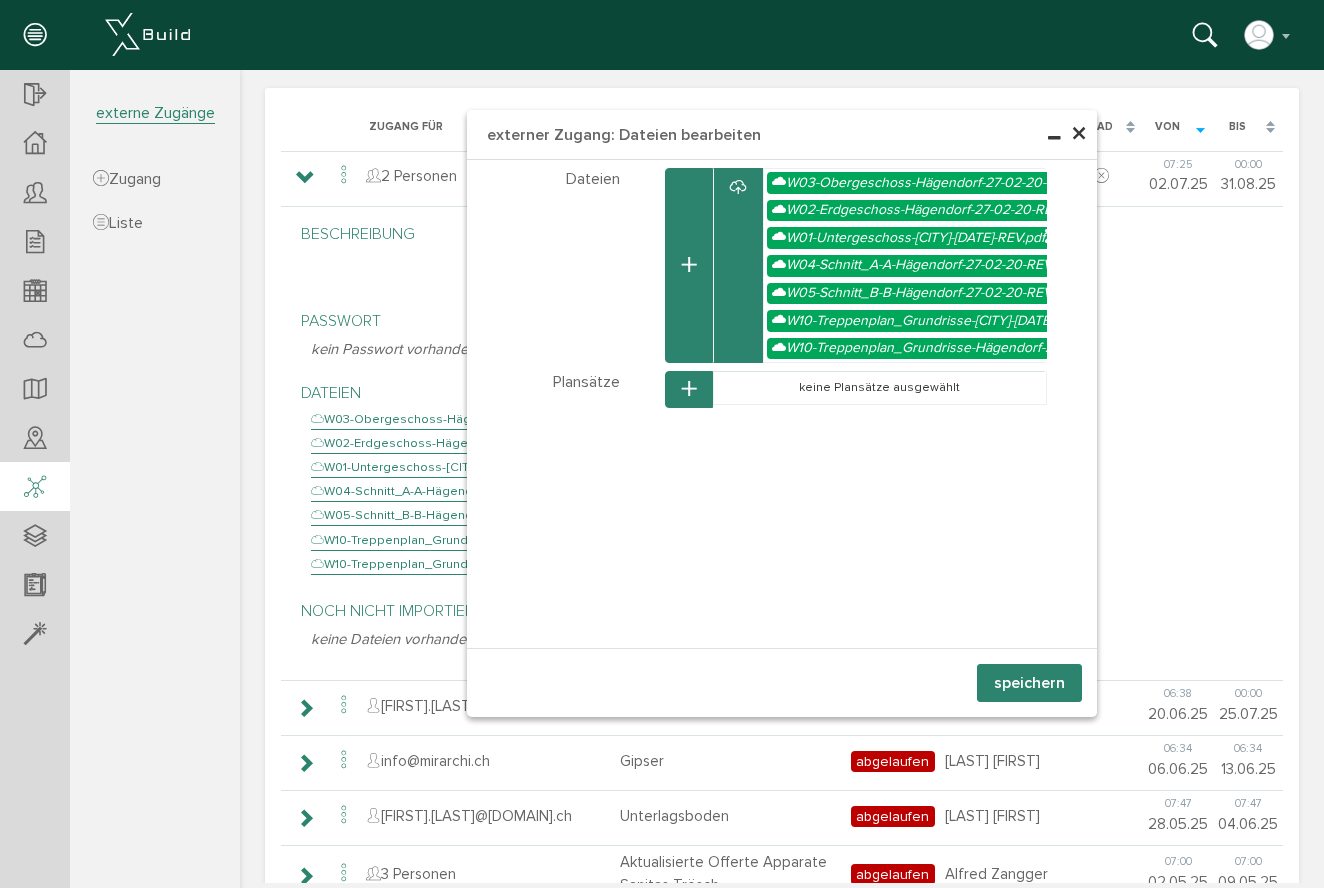 click at bounding box center (689, 265) 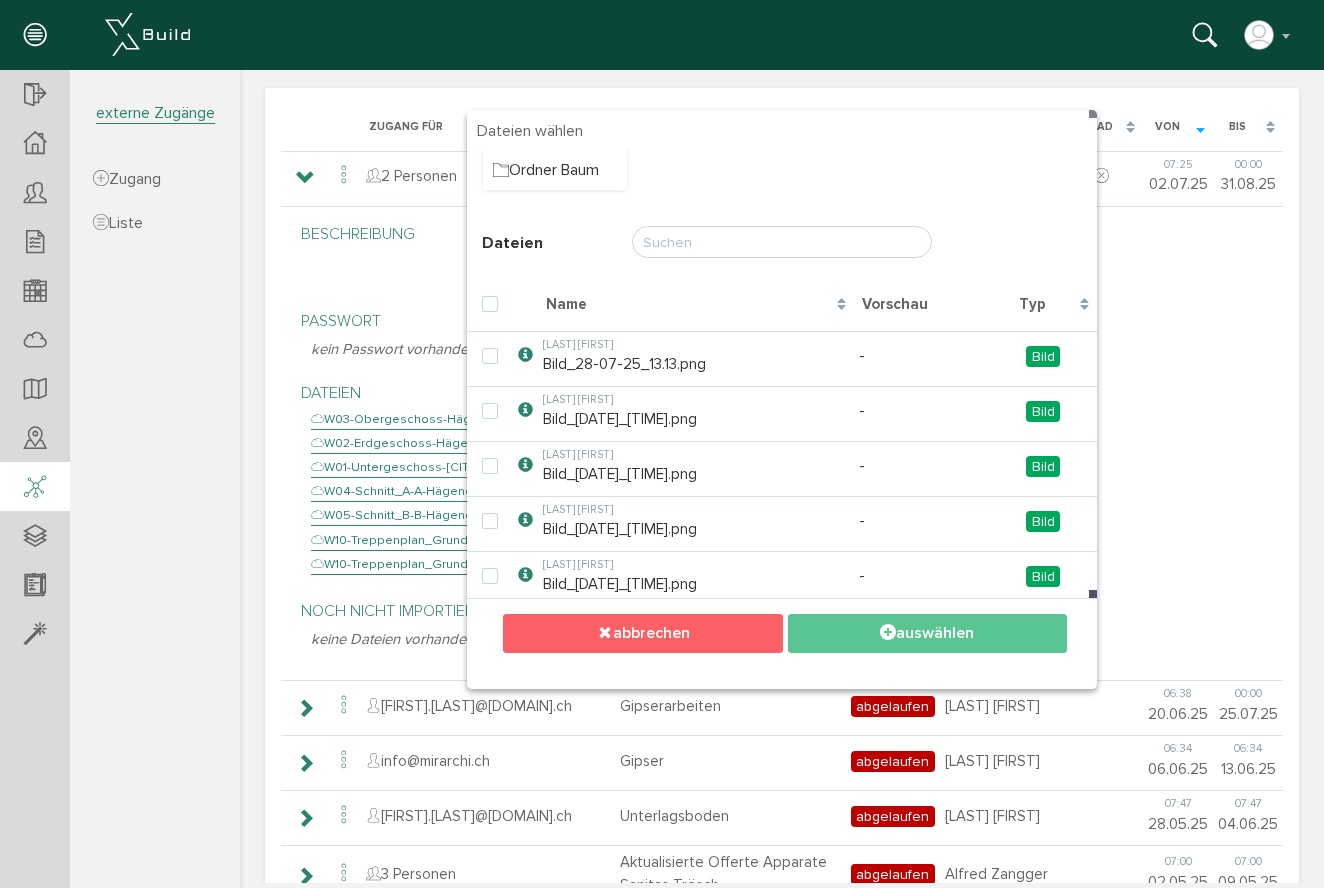click on "abbrechen" at bounding box center [642, 633] 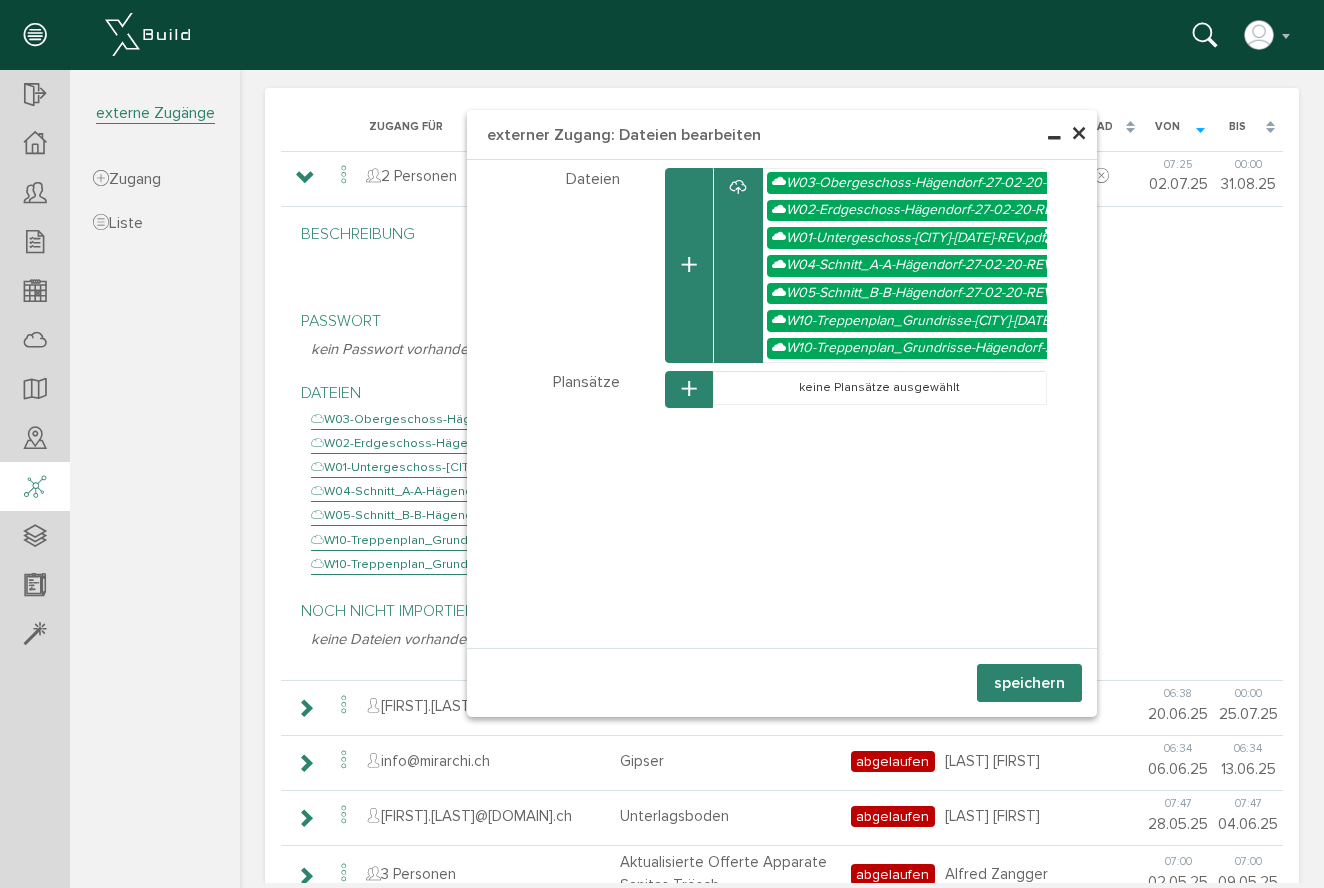 click at bounding box center [738, 265] 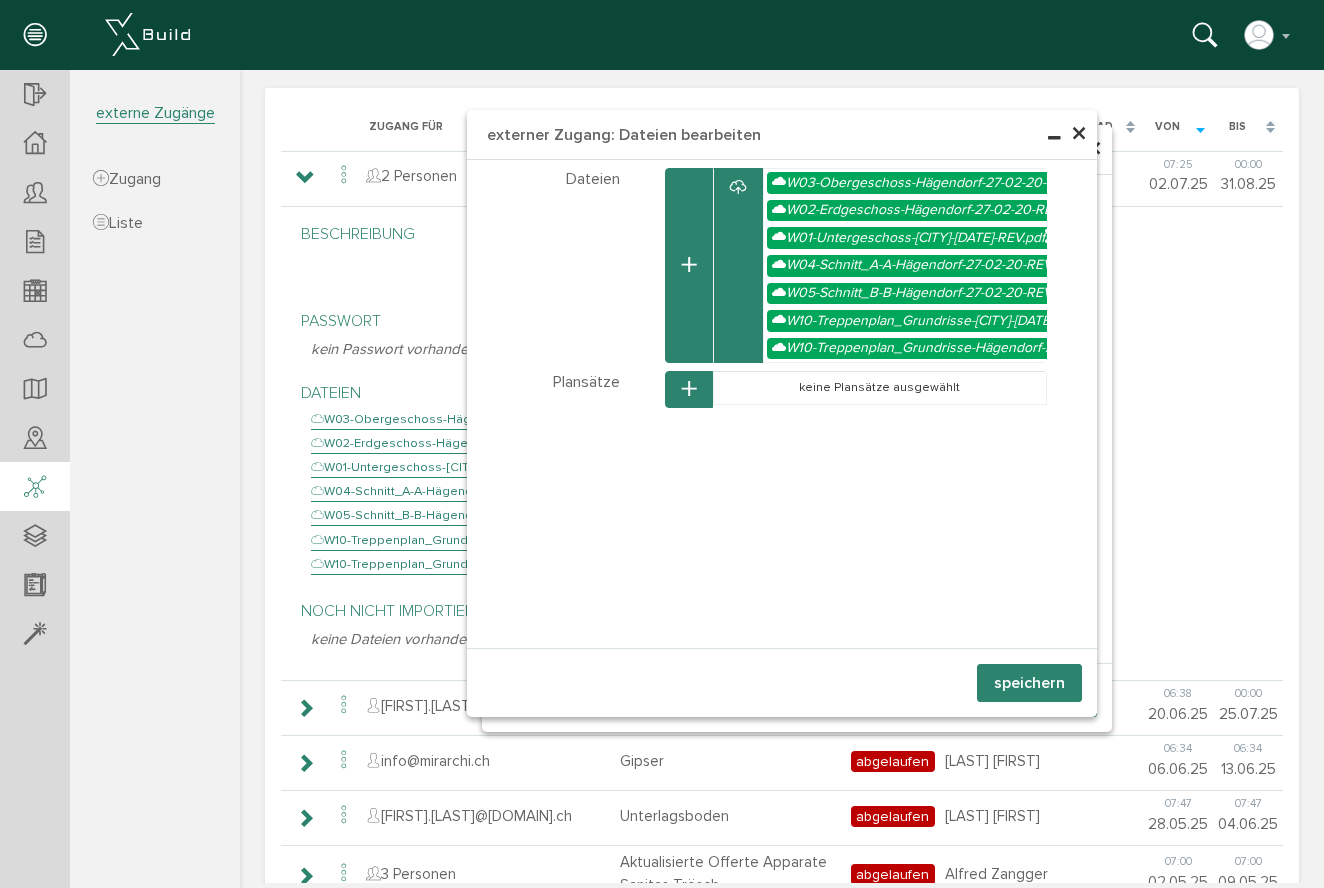 select on "D-6798f35c744f56_76311629" 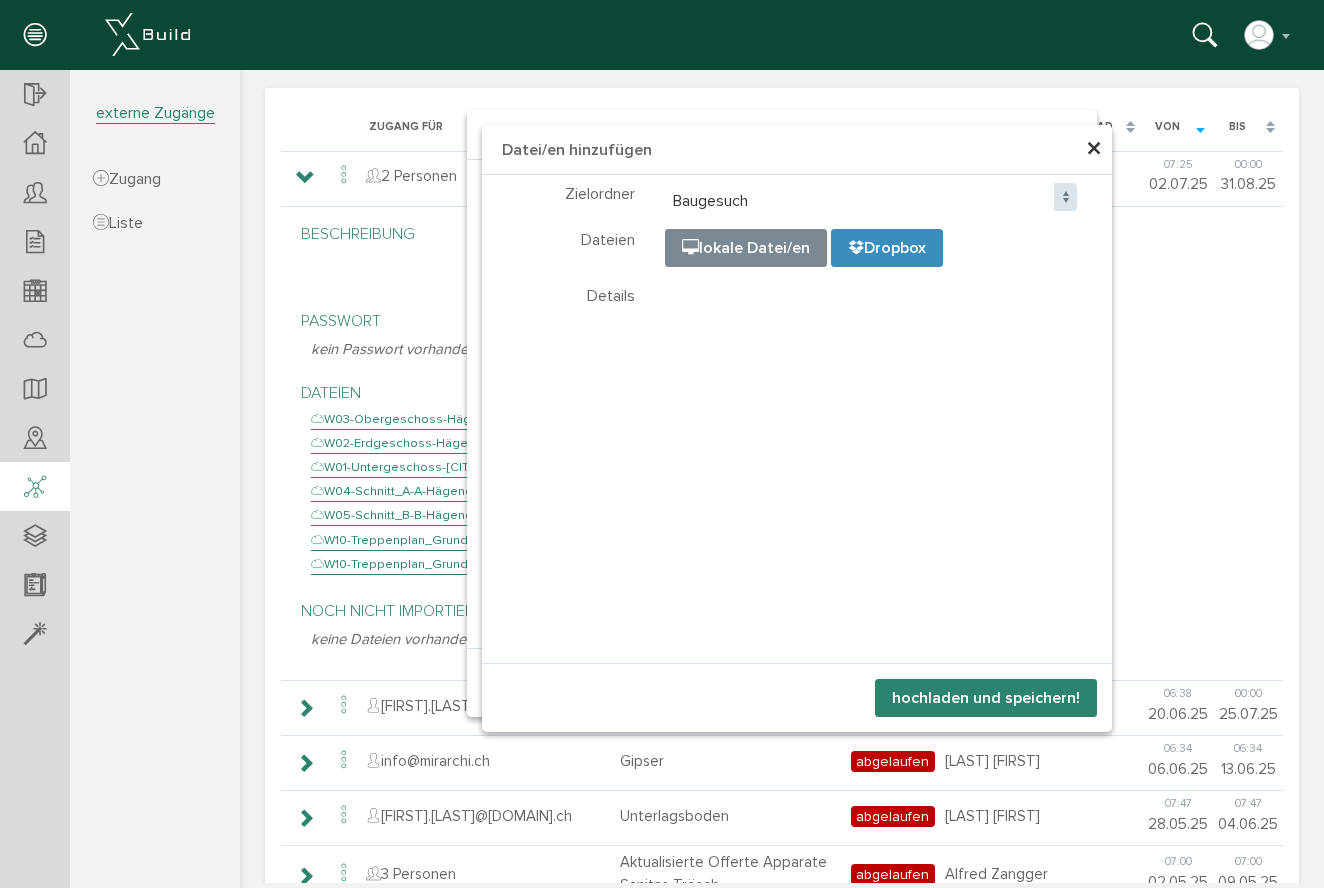 click at bounding box center [1166, 330] 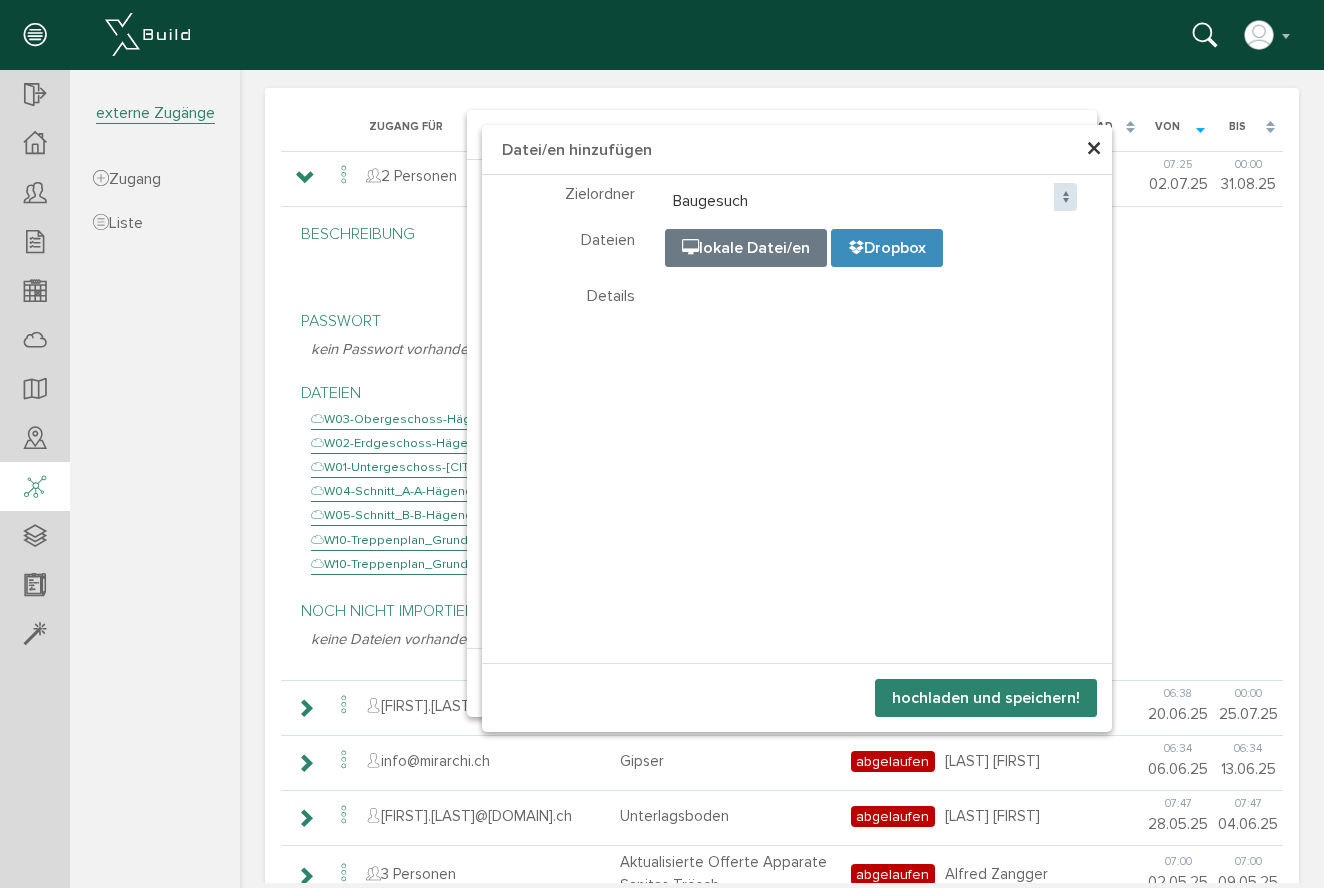 click on "×" at bounding box center [1094, 149] 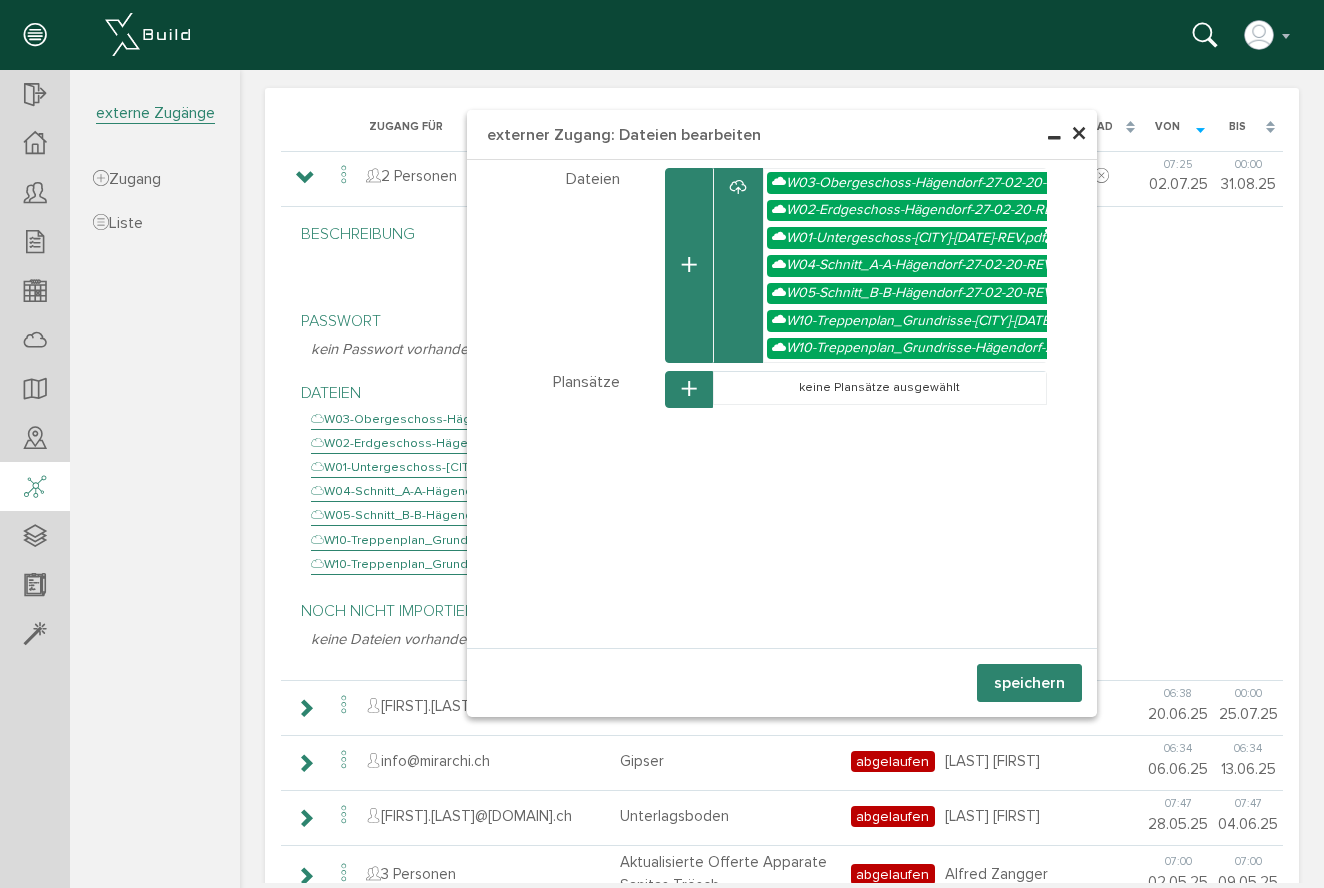 click at bounding box center (689, 265) 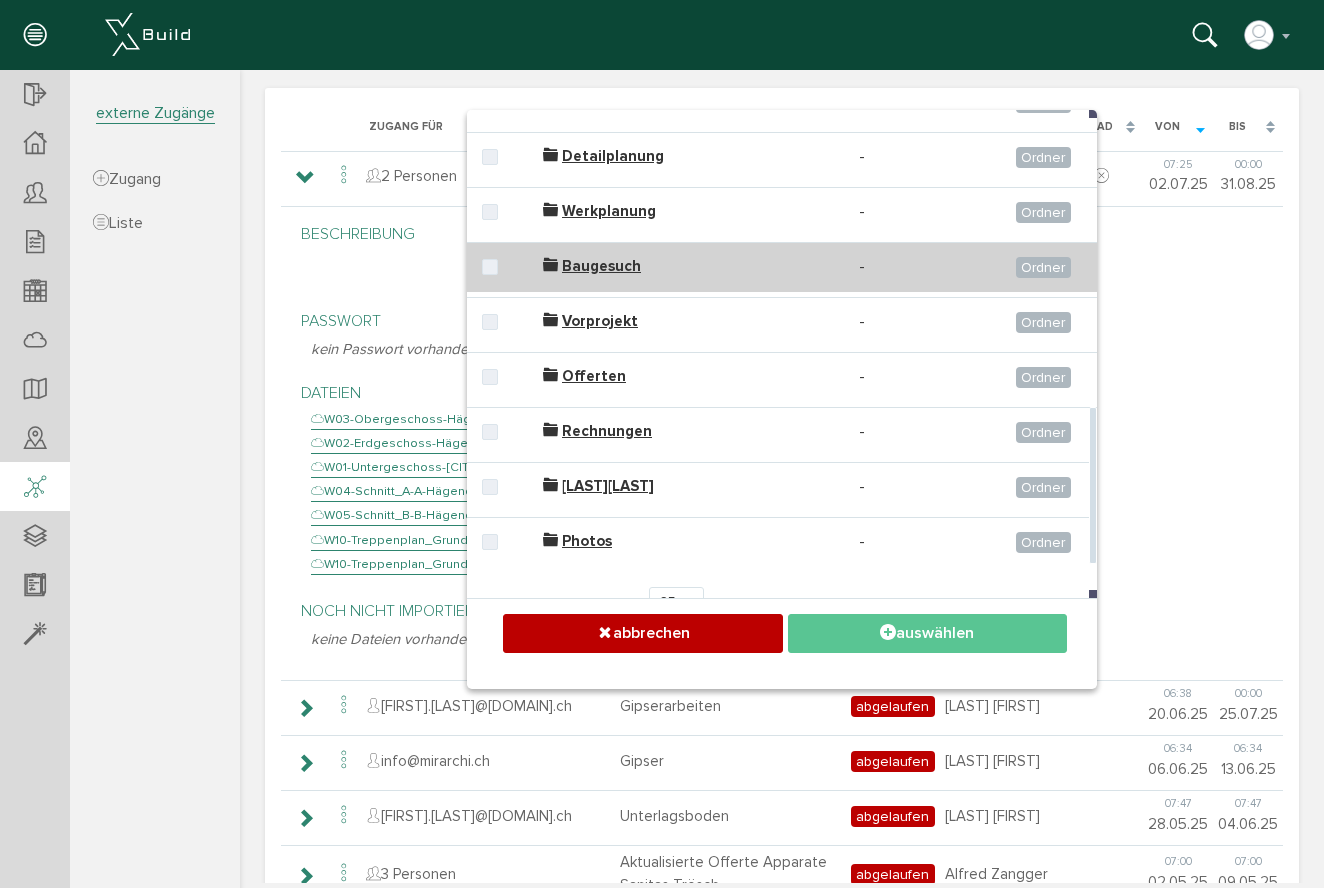 click on "Baugesuch" at bounding box center (601, 266) 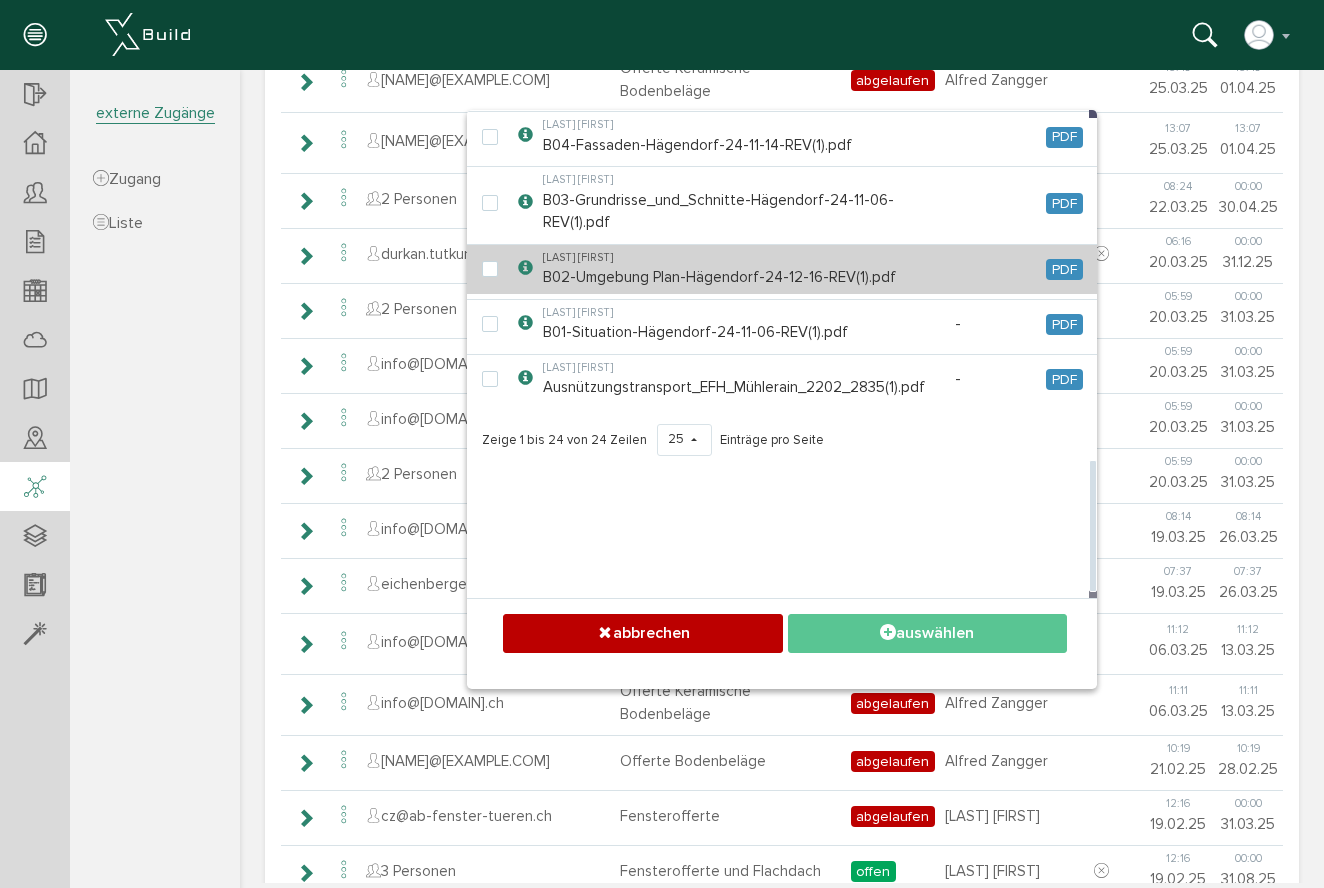 scroll, scrollTop: 1184, scrollLeft: 0, axis: vertical 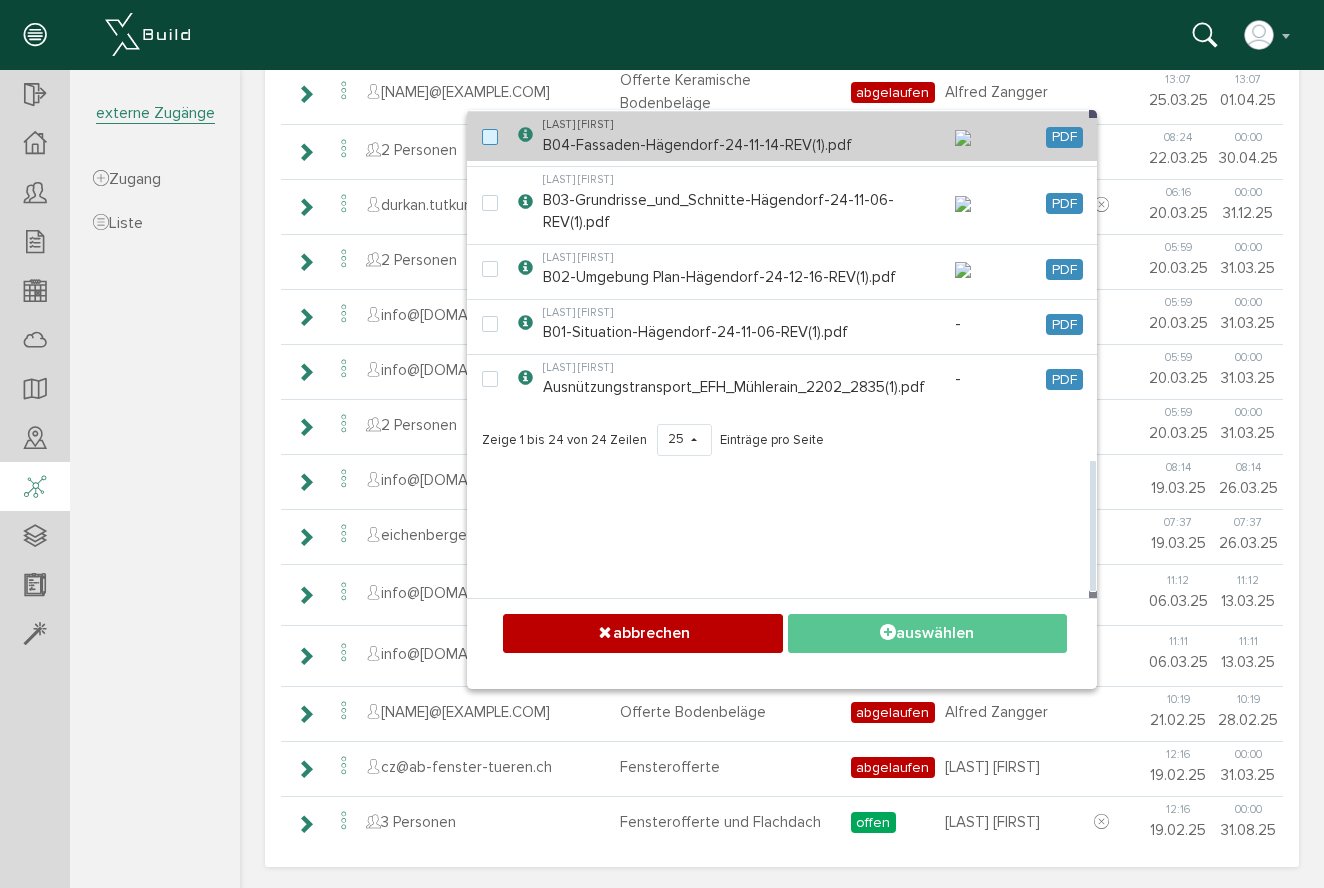 click at bounding box center (494, 138) 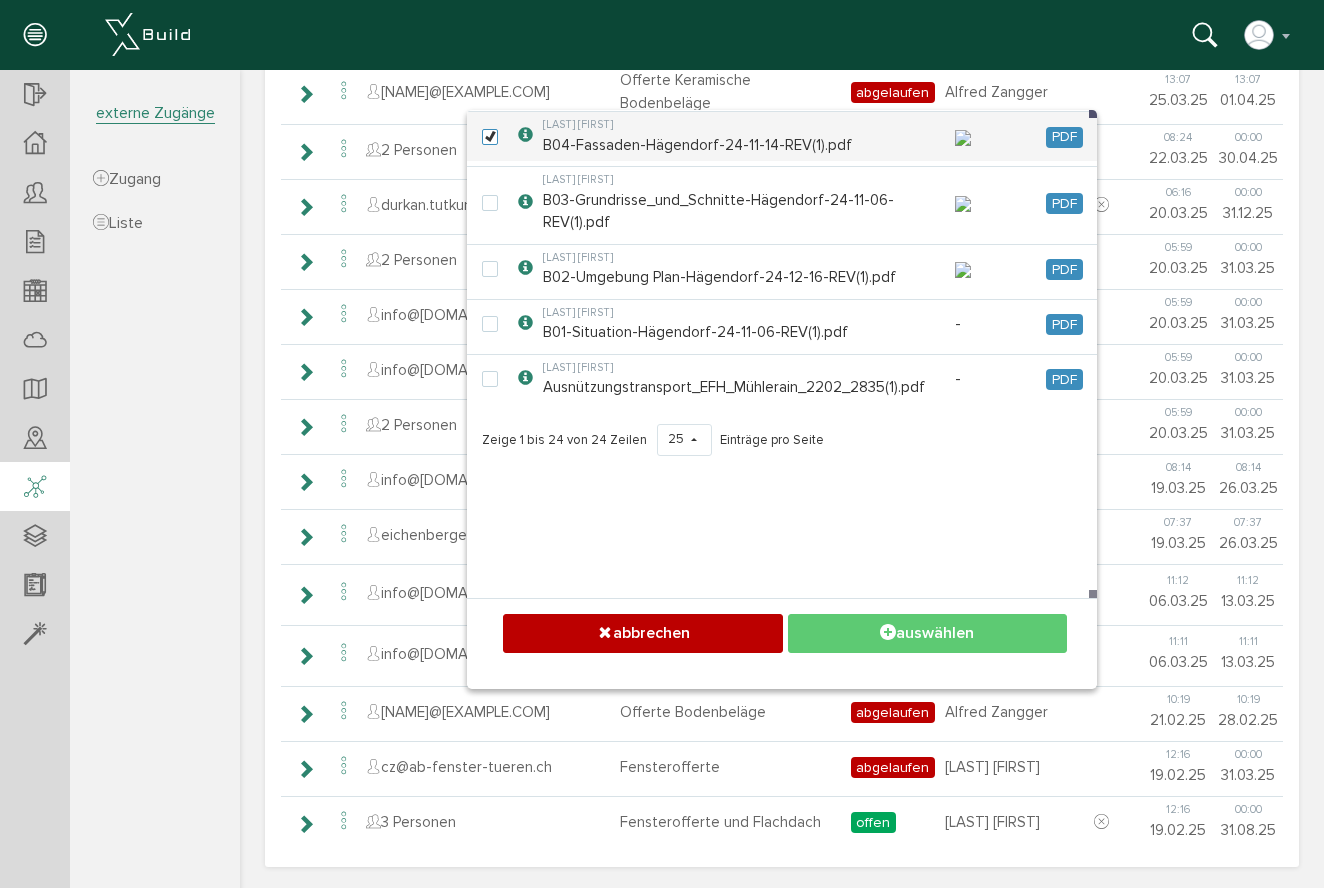 click on "auswählen" at bounding box center (927, 633) 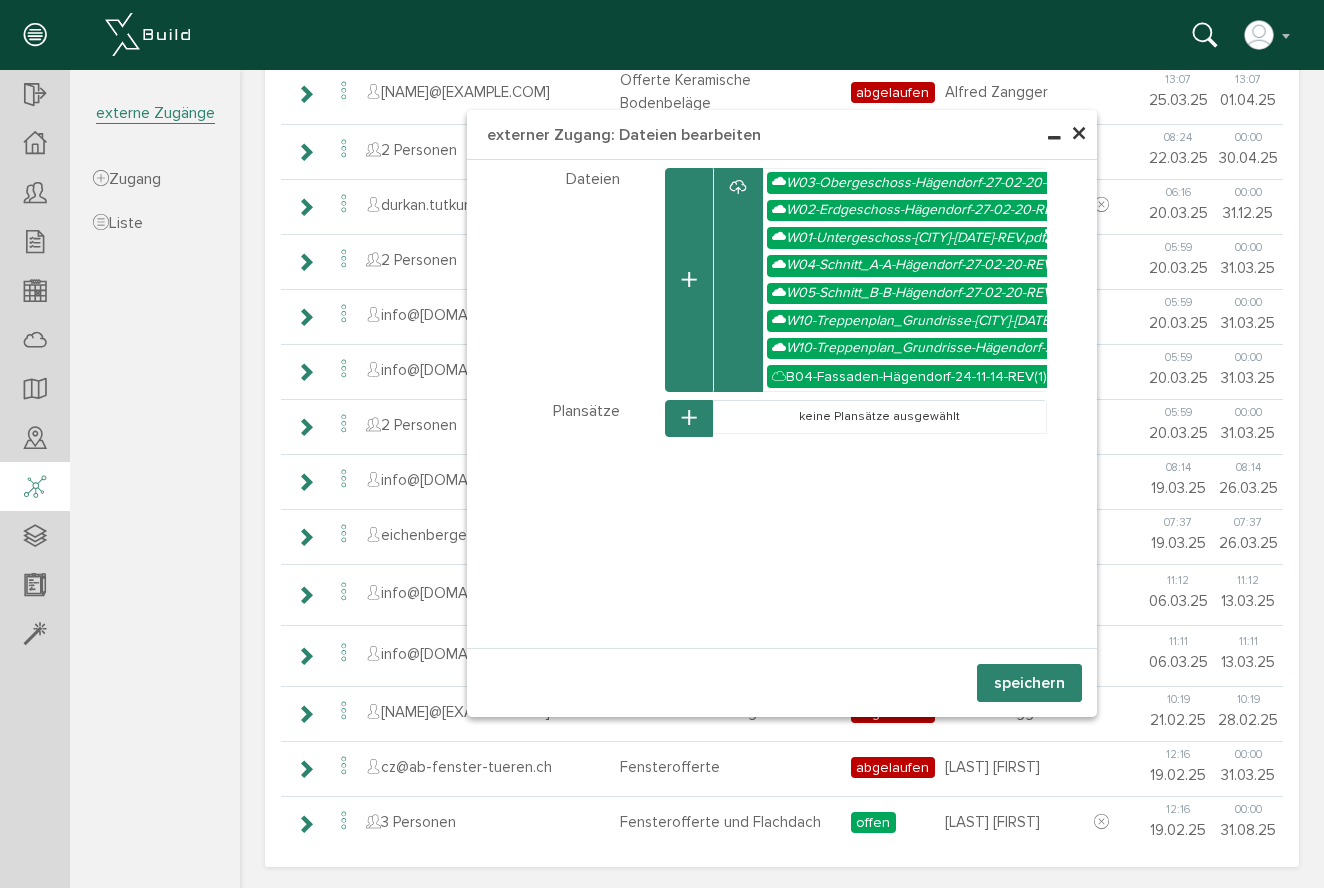 click on "speichern" at bounding box center [1029, 683] 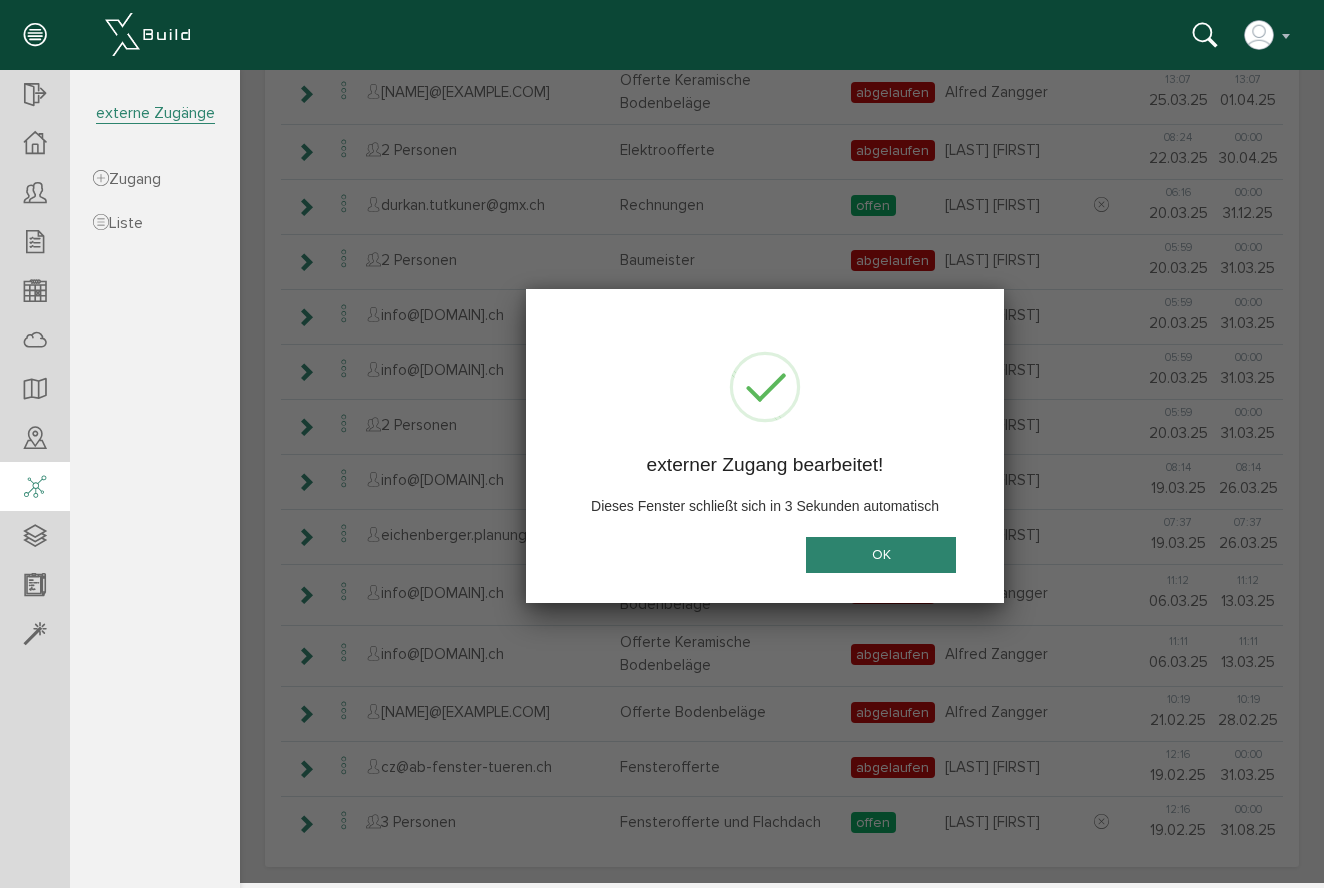 scroll, scrollTop: 778, scrollLeft: 0, axis: vertical 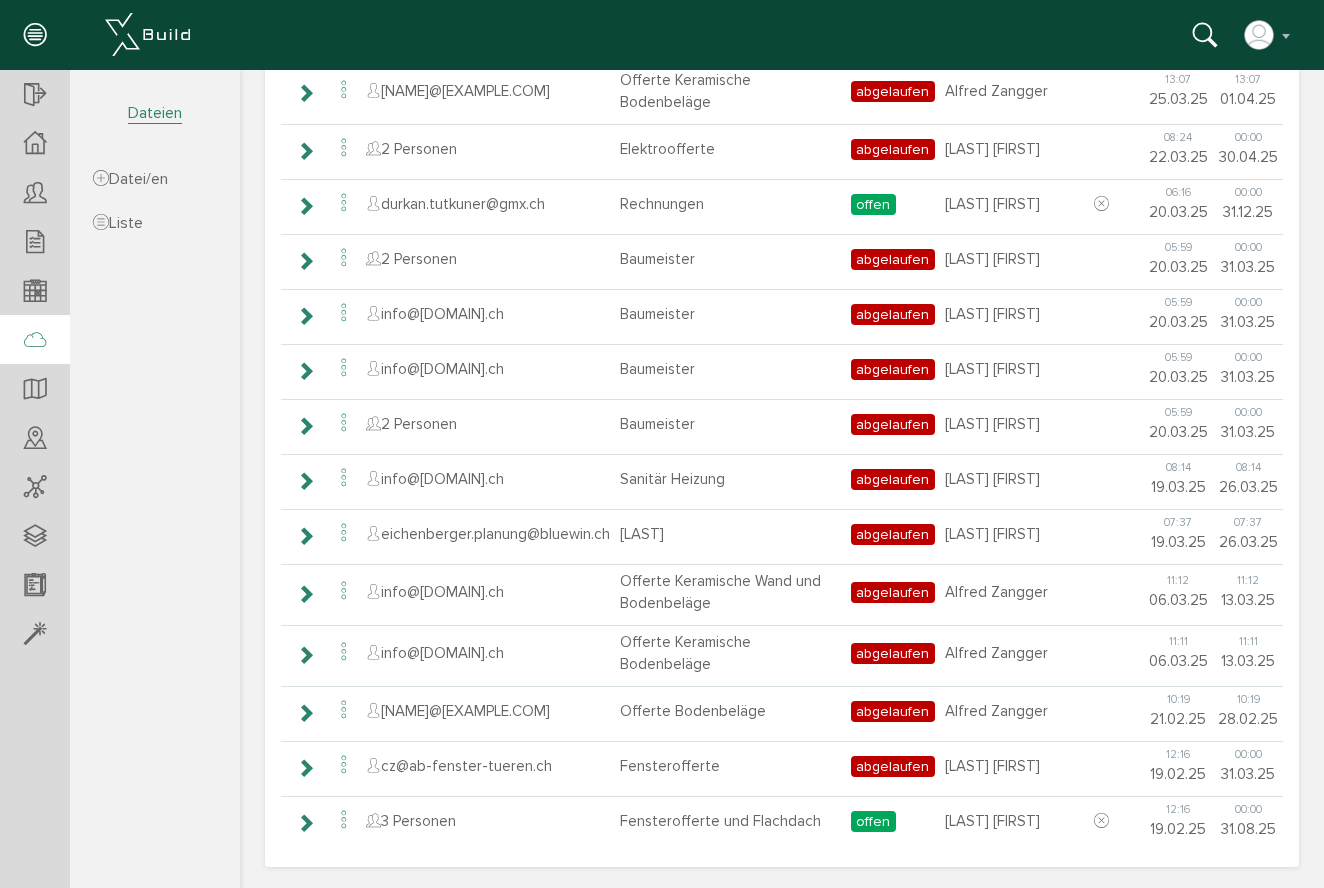 click at bounding box center [35, 341] 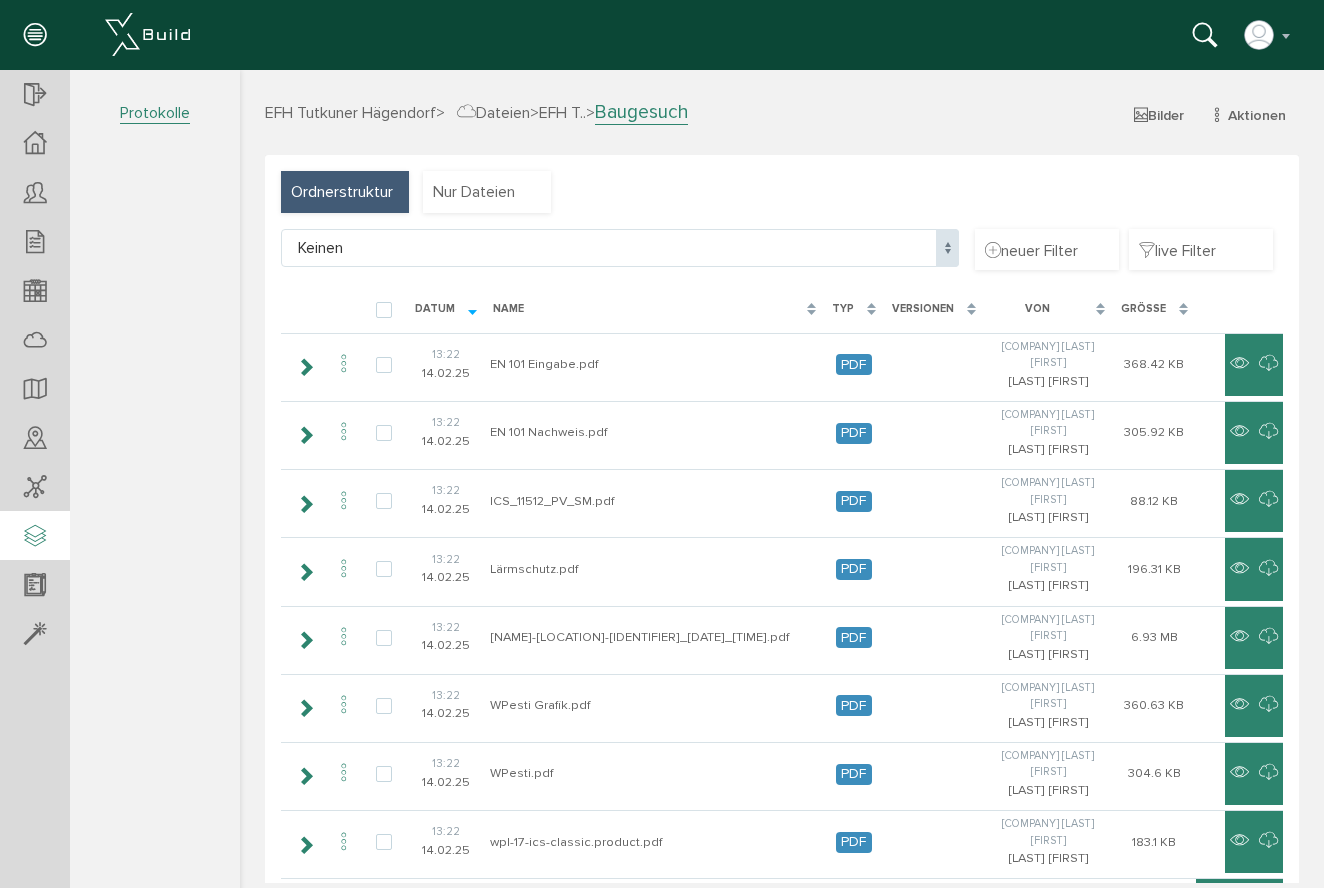 click at bounding box center [35, 537] 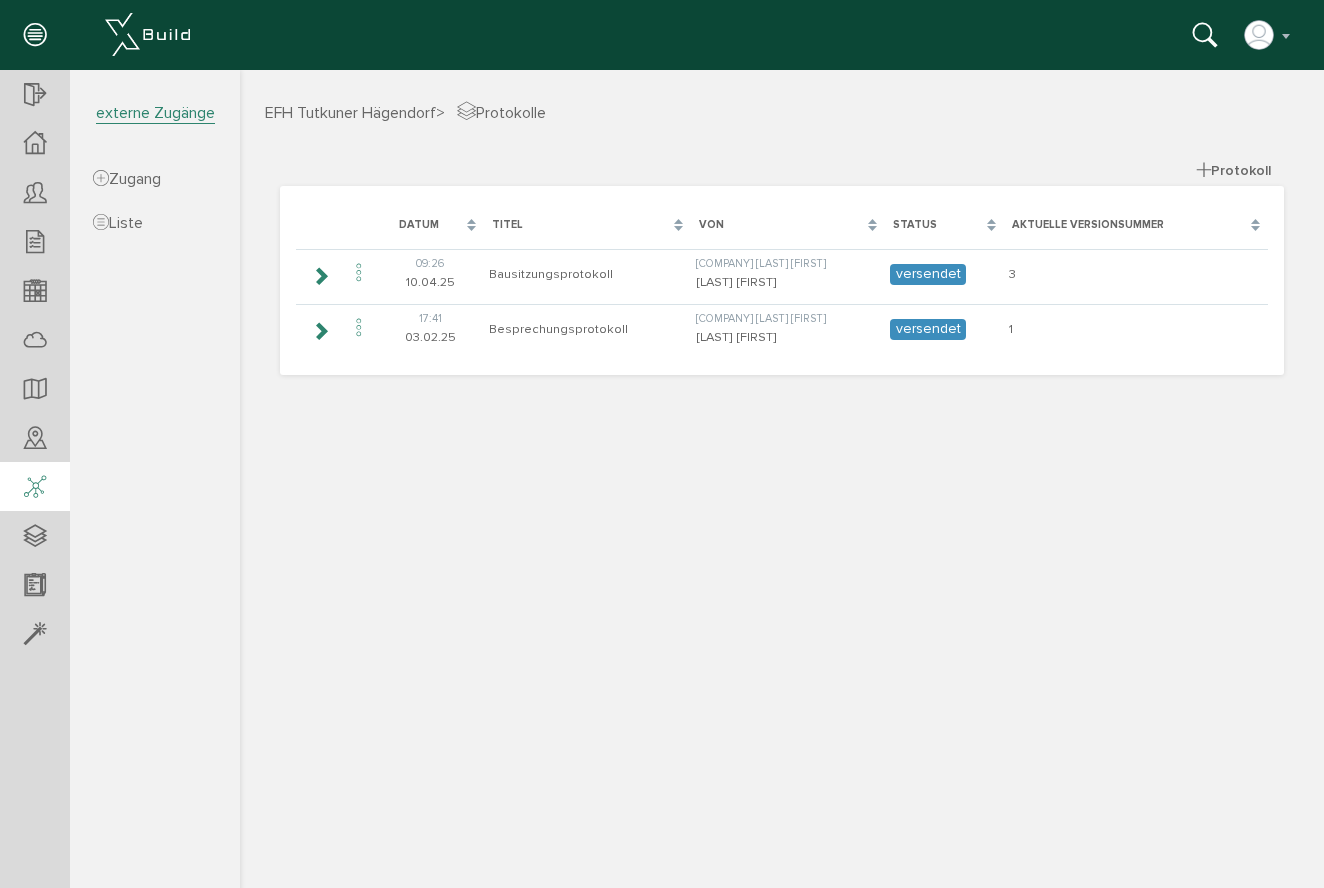 click at bounding box center [35, 488] 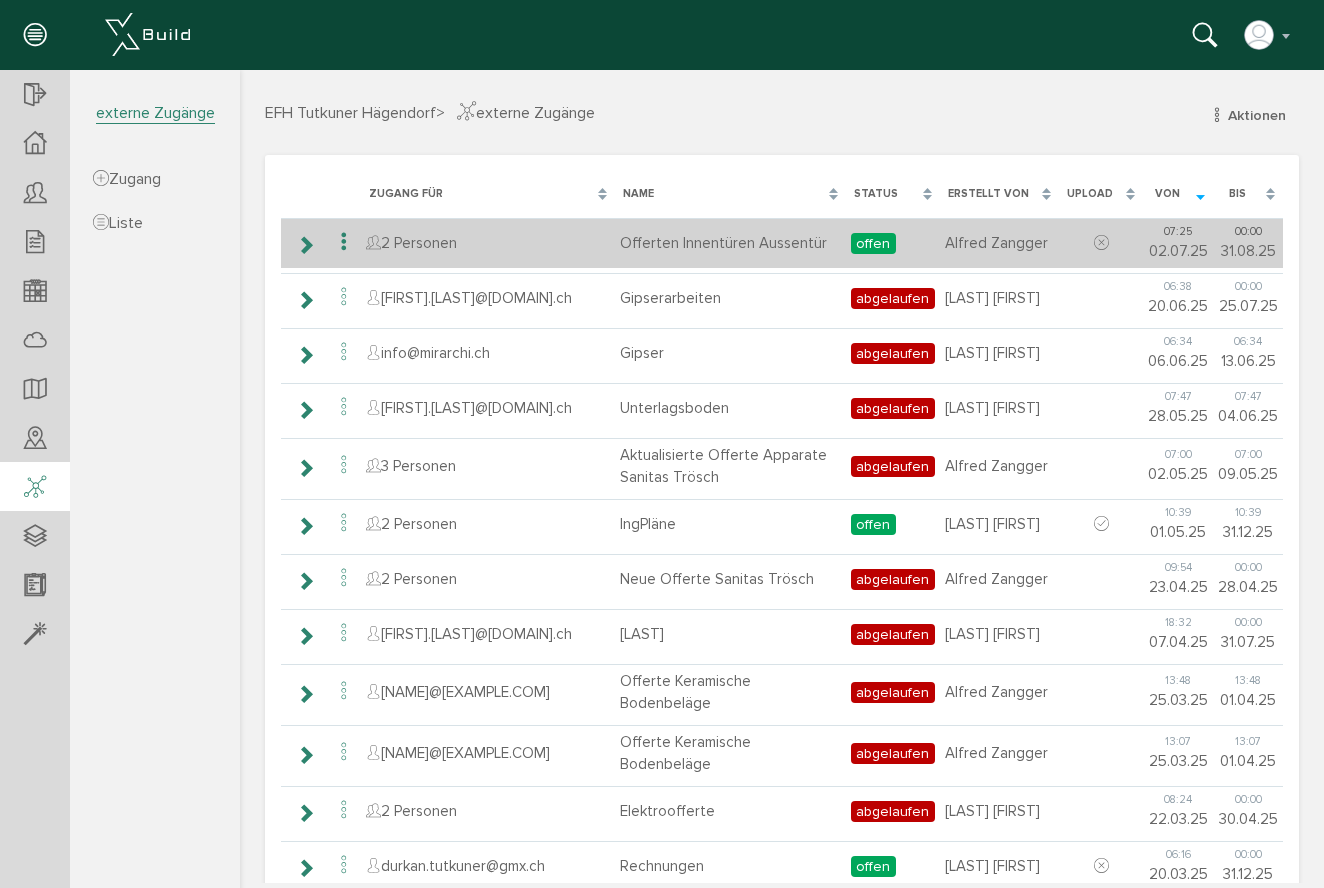 click at bounding box center [305, 245] 